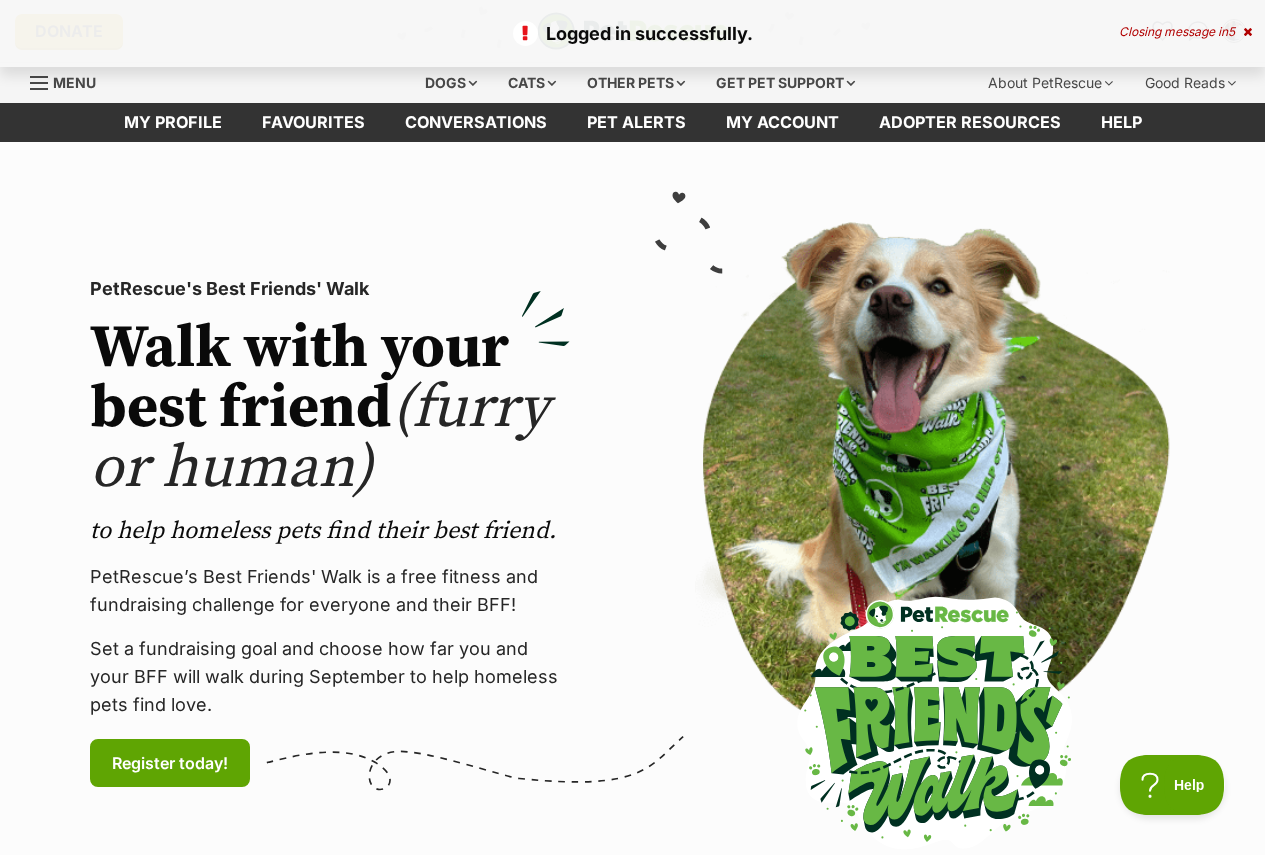 scroll, scrollTop: 0, scrollLeft: 0, axis: both 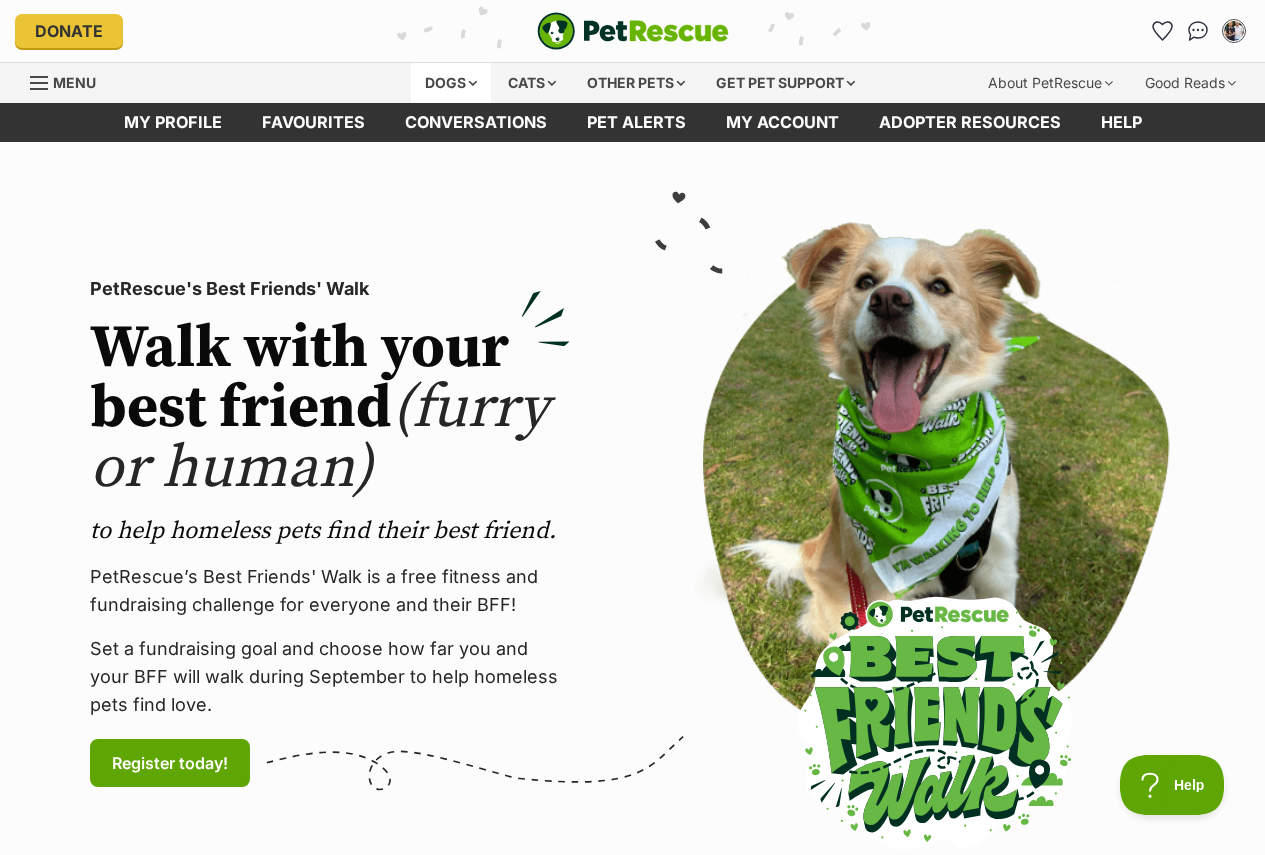 click on "Dogs" at bounding box center [451, 83] 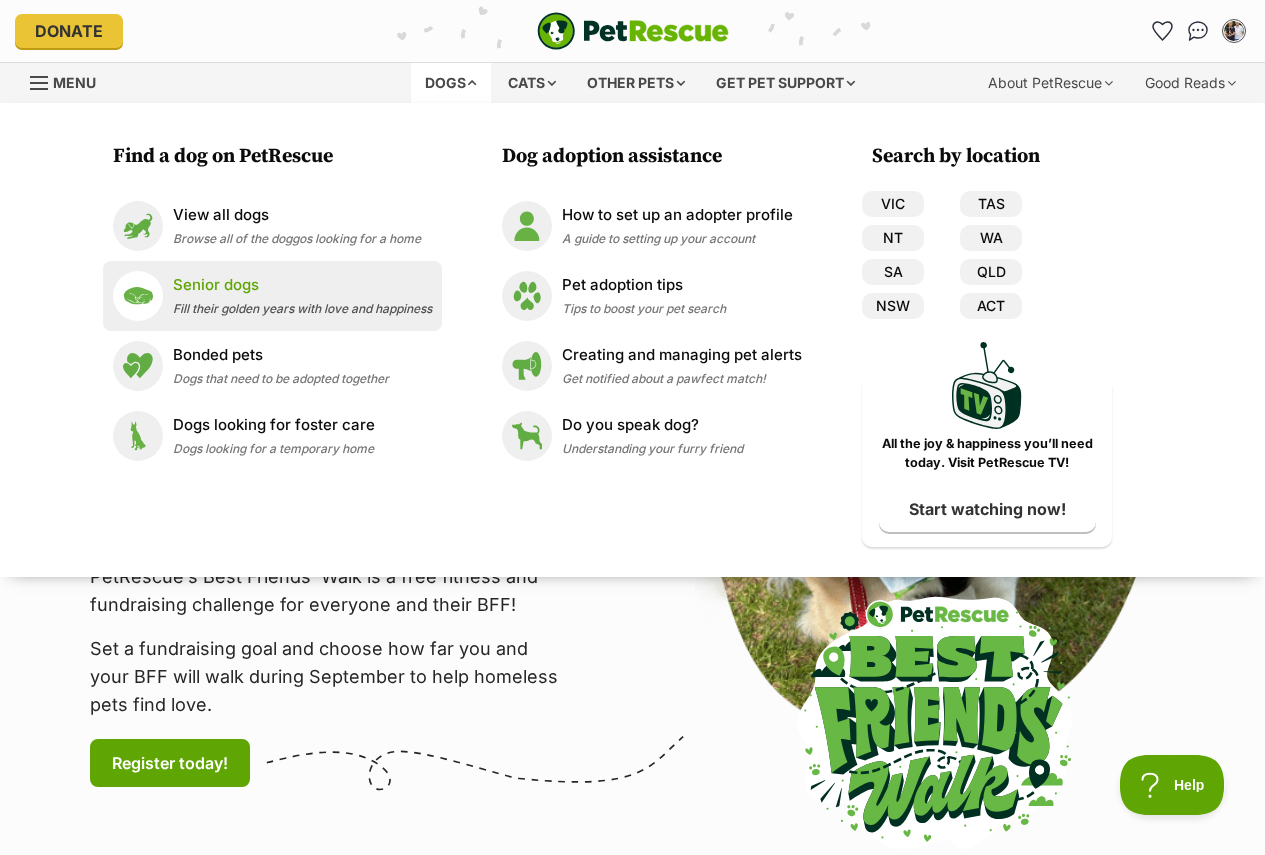 click on "Senior dogs" at bounding box center (302, 285) 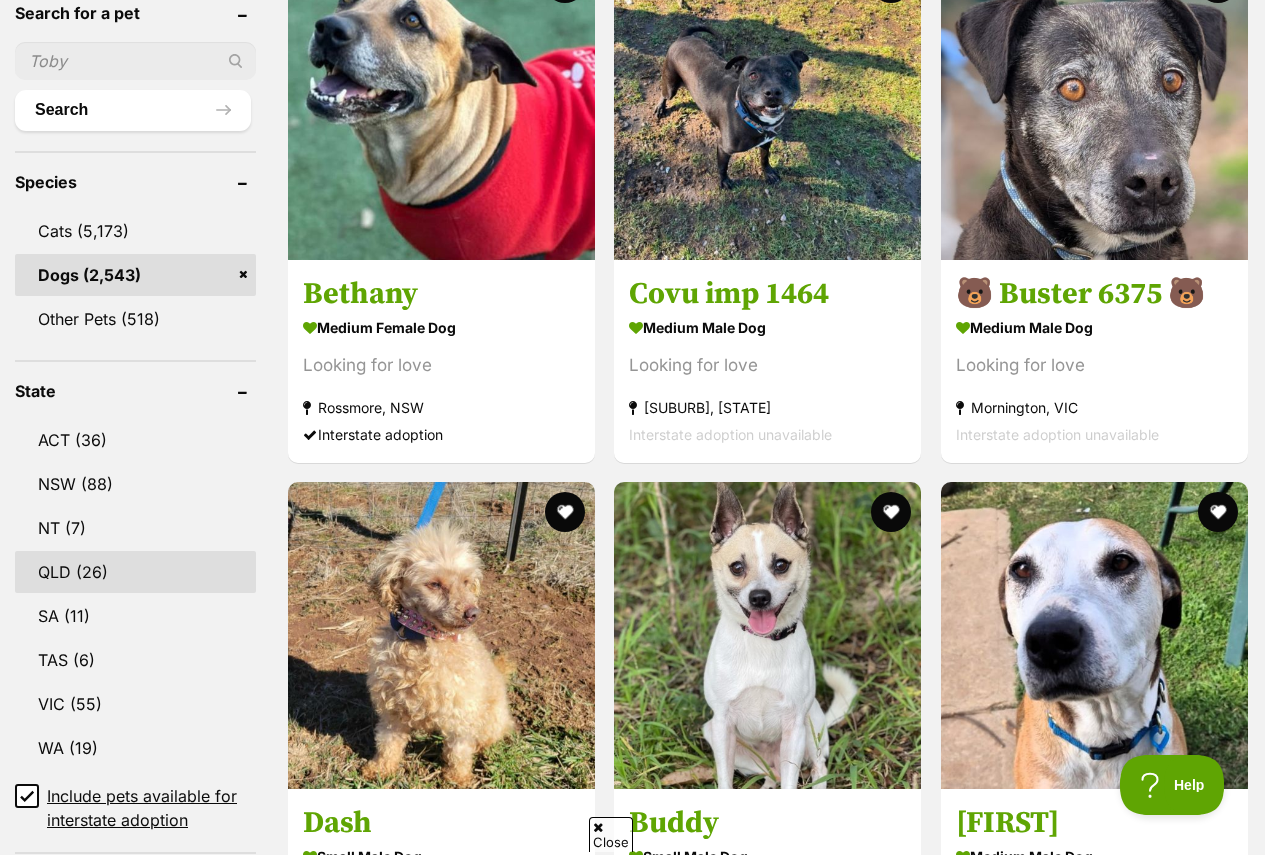 scroll, scrollTop: 800, scrollLeft: 0, axis: vertical 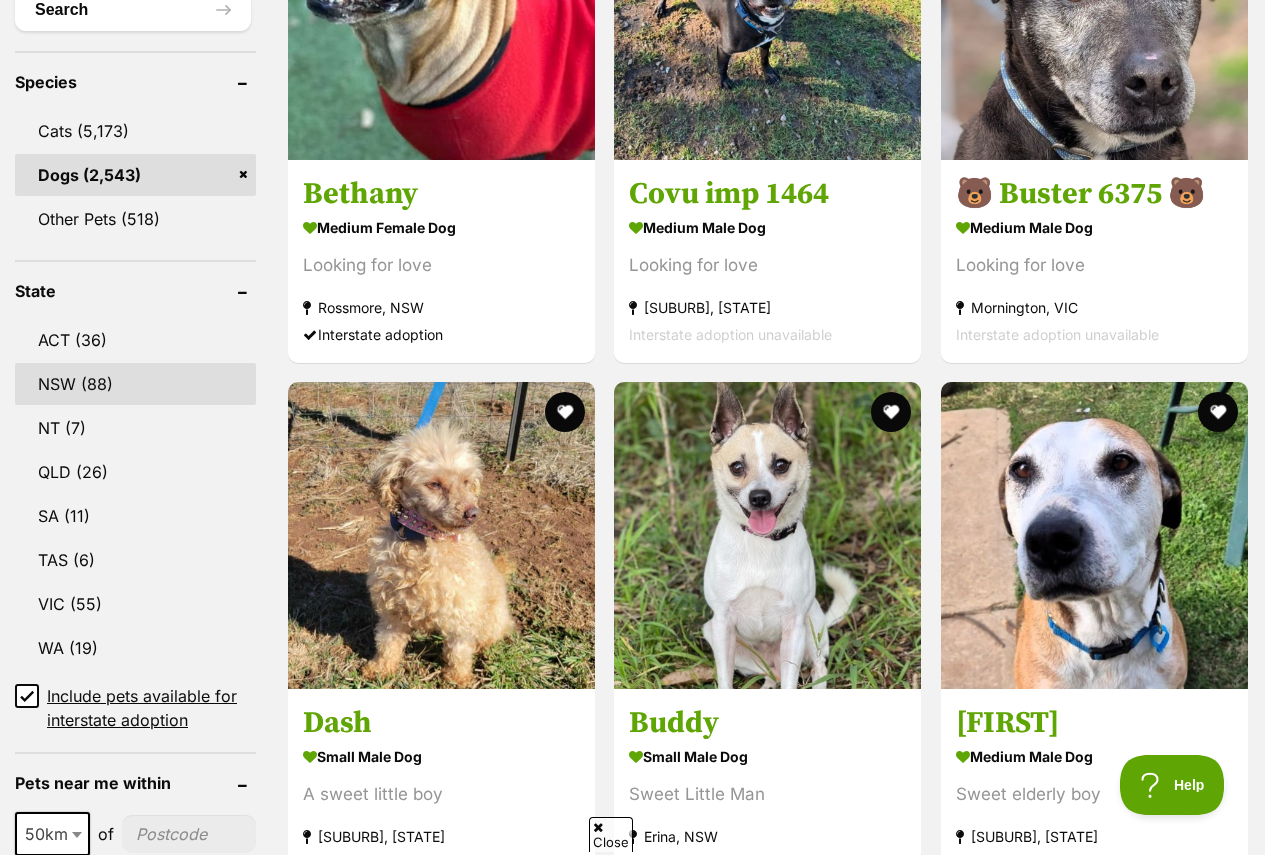 click on "NSW (88)" at bounding box center [135, 384] 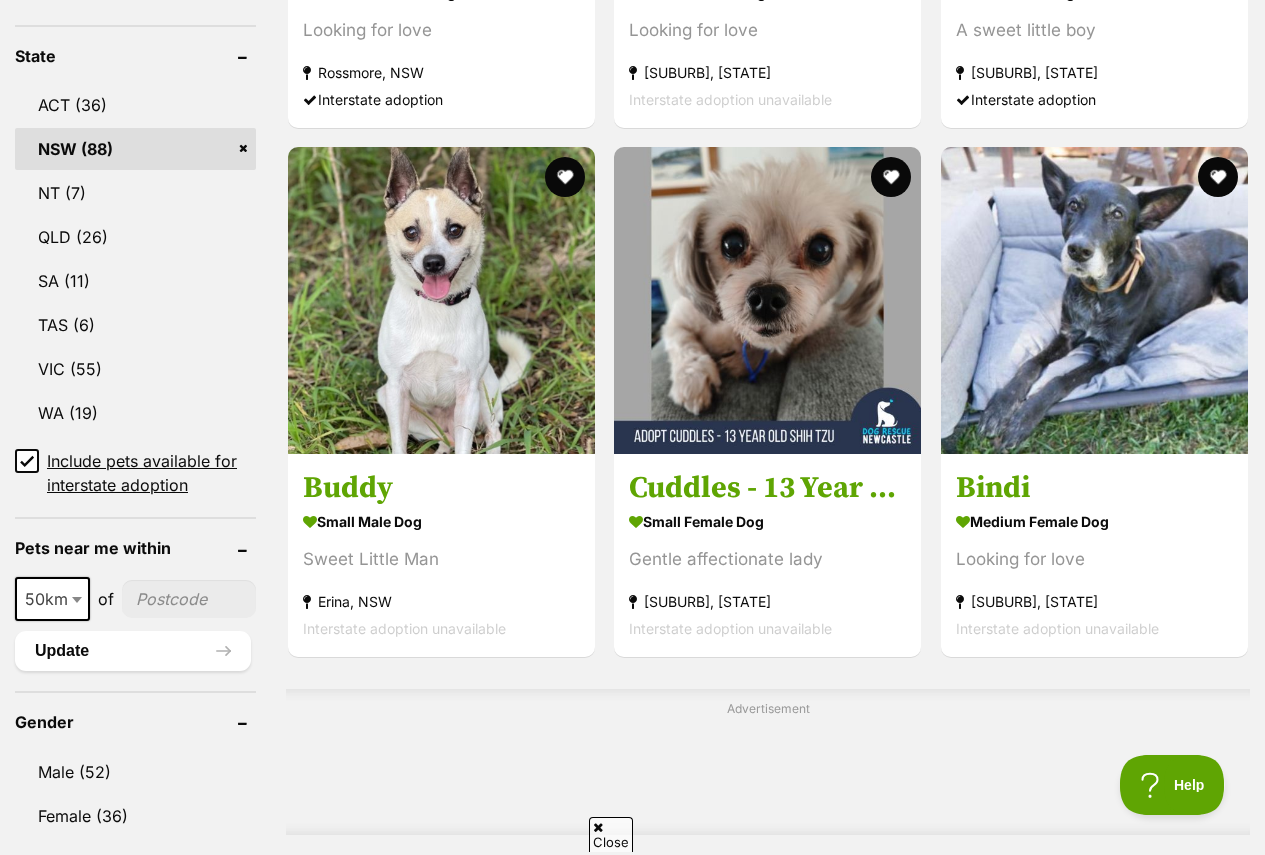 scroll, scrollTop: 1100, scrollLeft: 0, axis: vertical 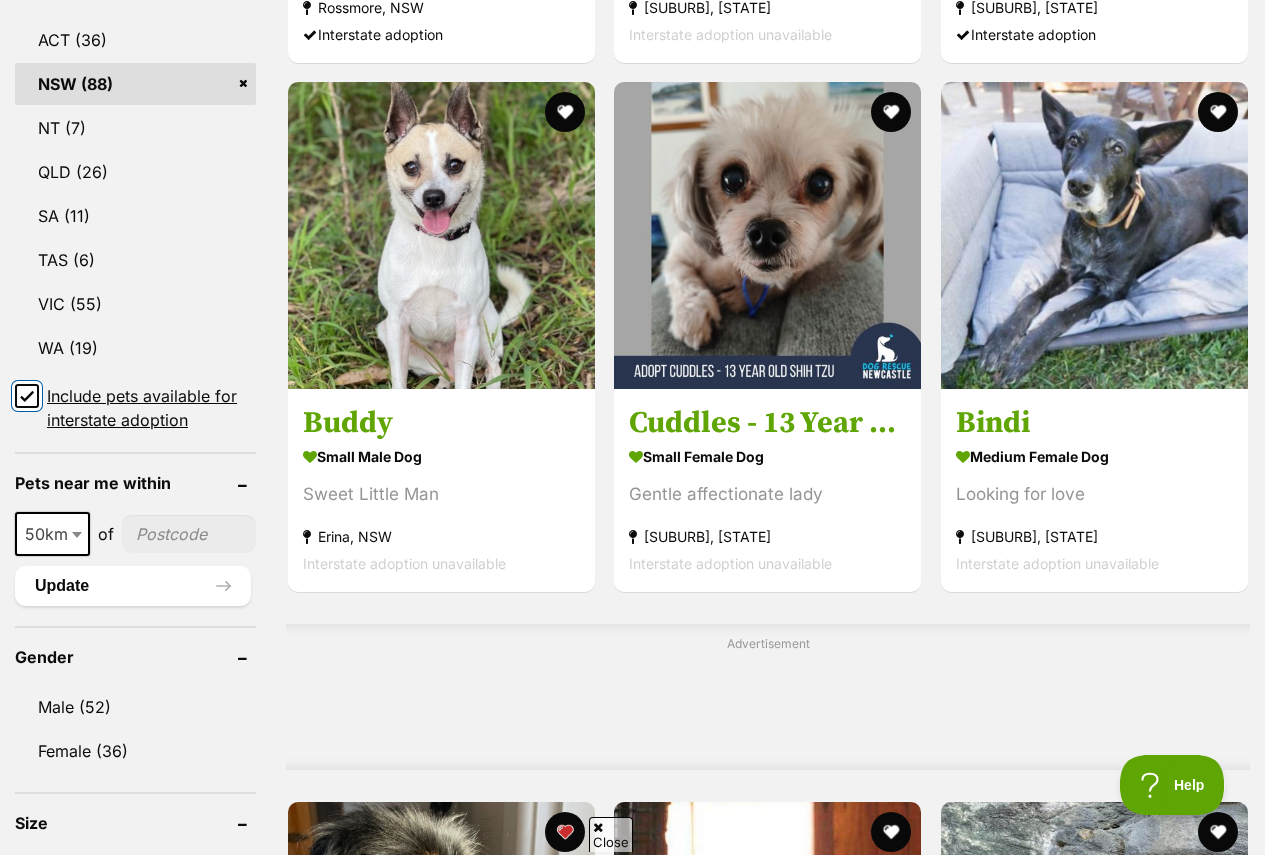 click on "Include pets available for interstate adoption" at bounding box center [27, 396] 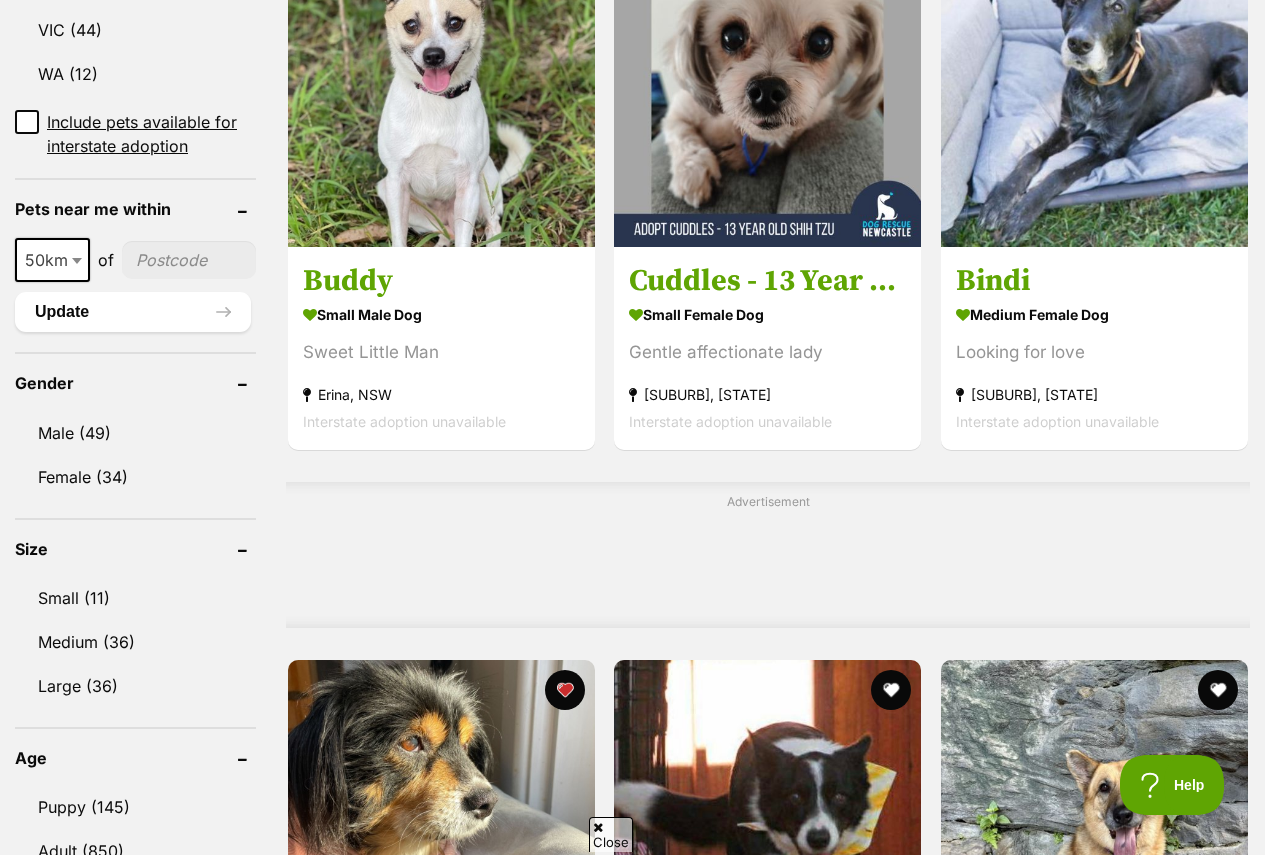 scroll, scrollTop: 1300, scrollLeft: 0, axis: vertical 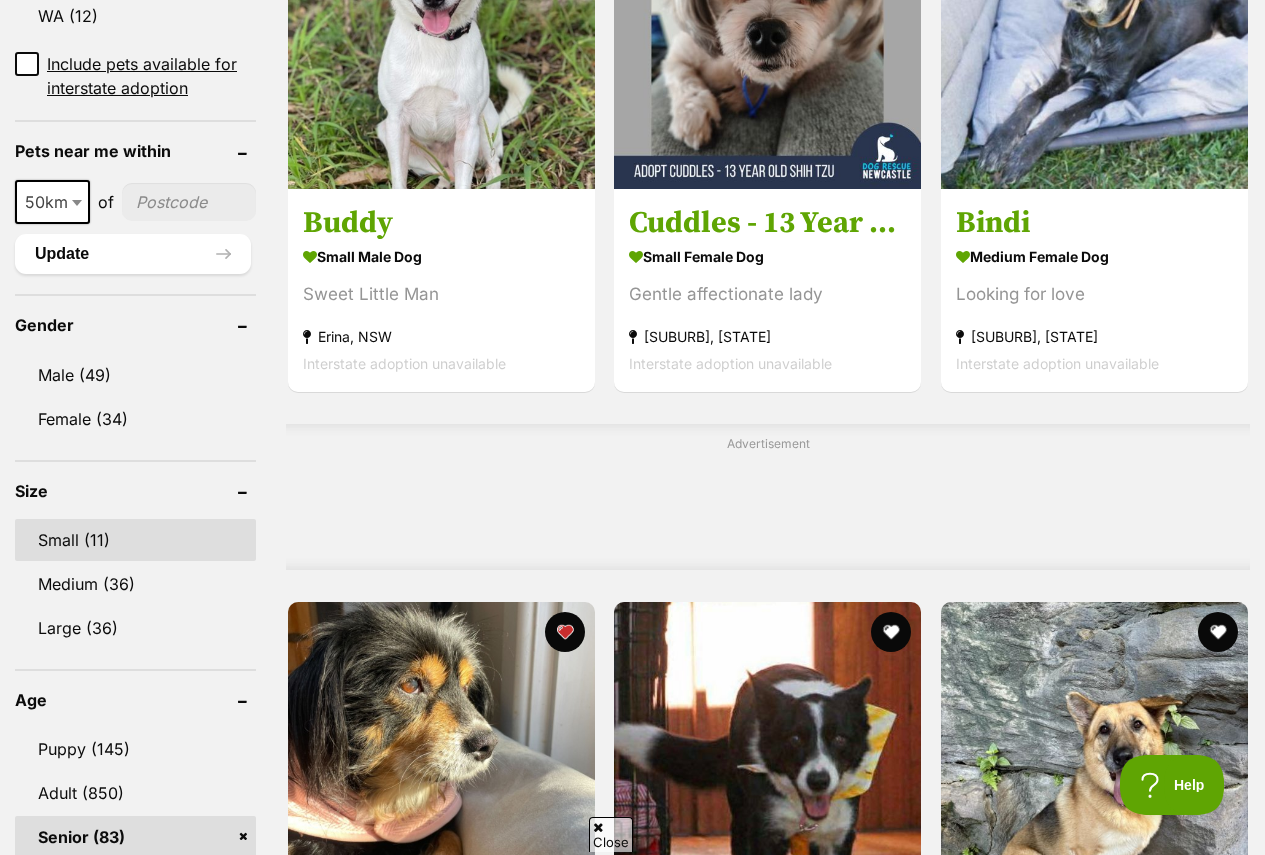 click on "Small (11)" at bounding box center [135, 540] 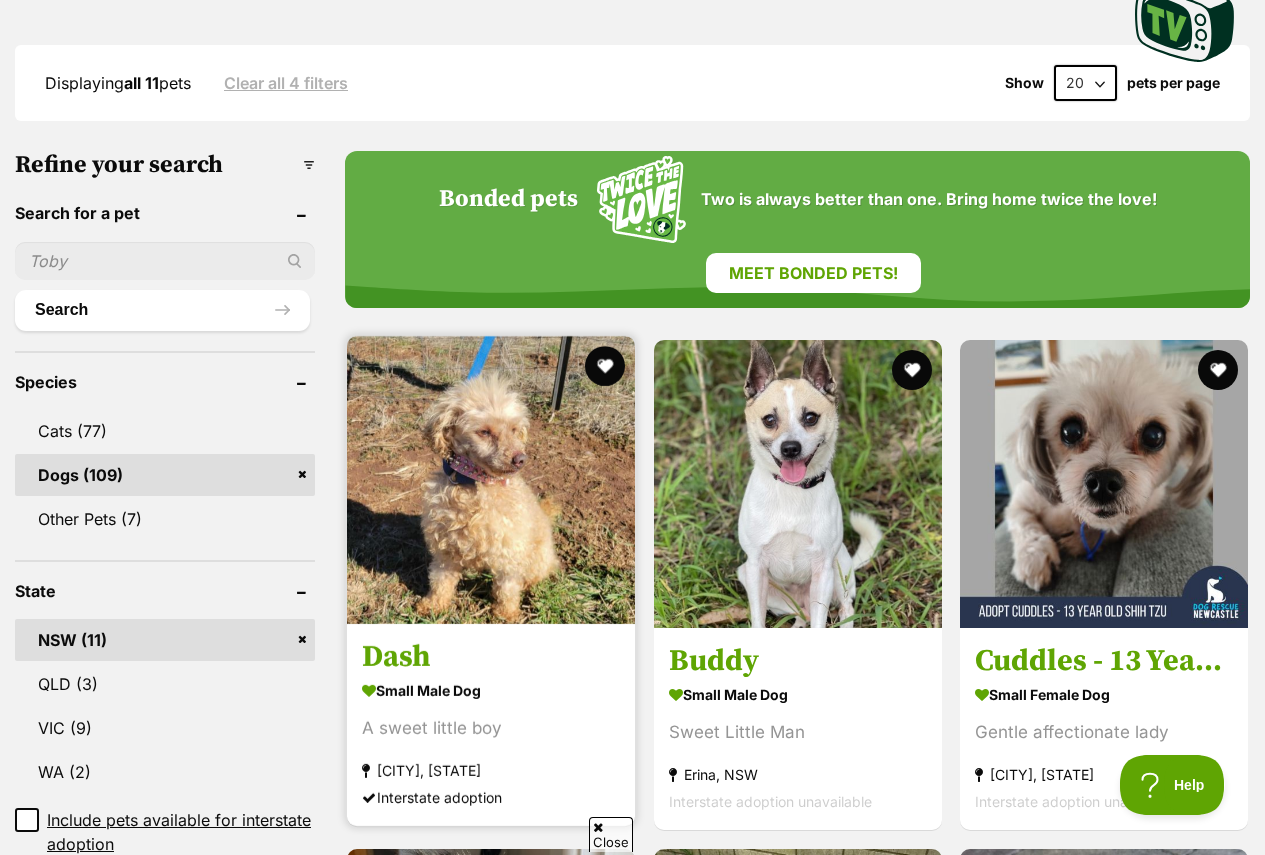 scroll, scrollTop: 600, scrollLeft: 0, axis: vertical 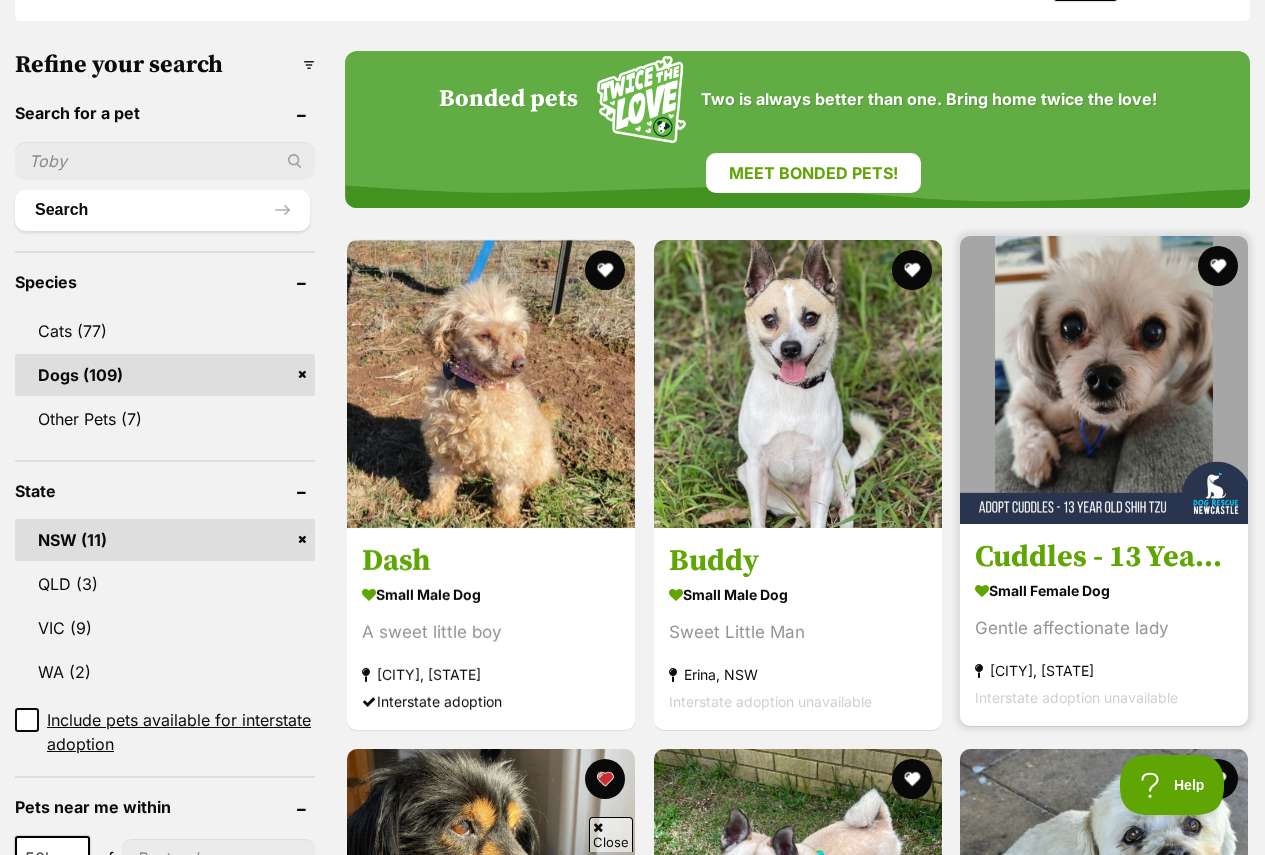 click at bounding box center (1104, 380) 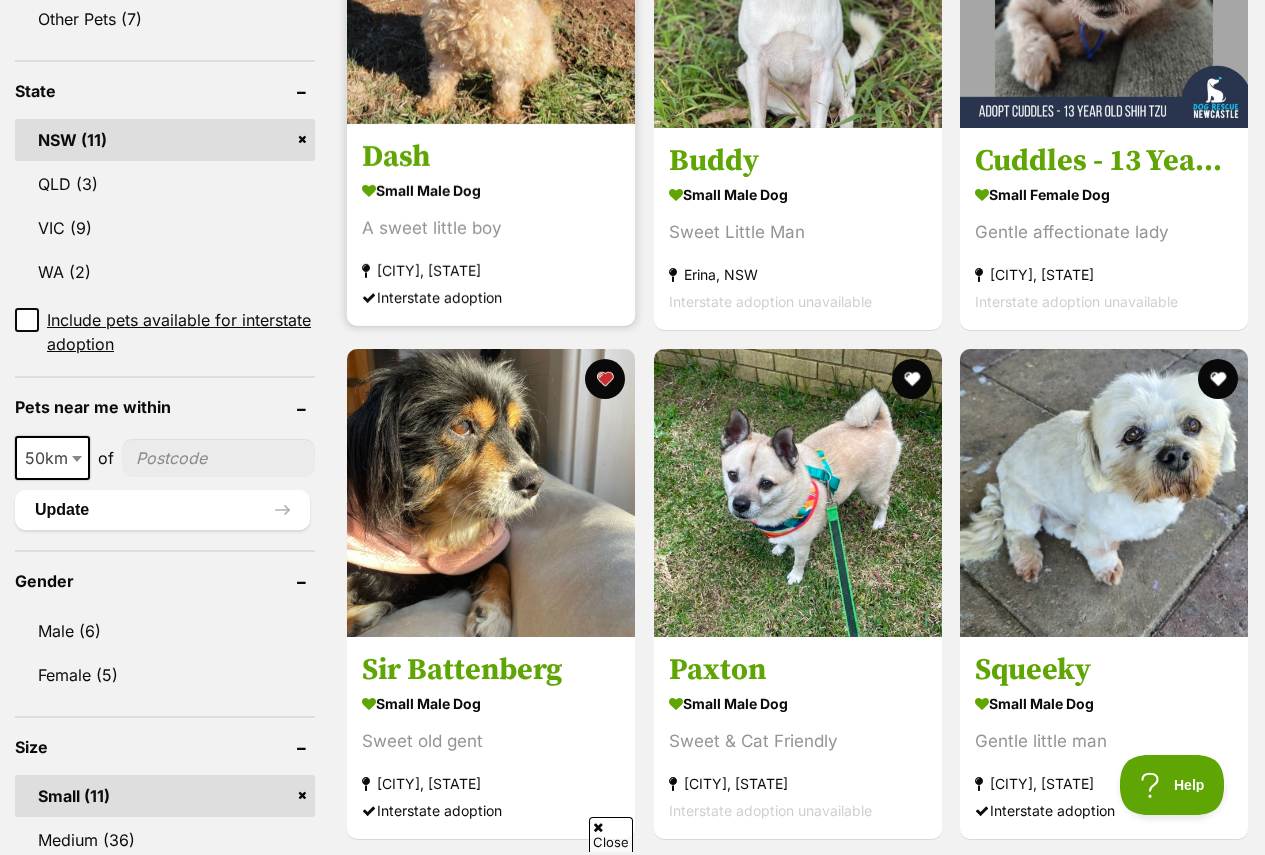 scroll, scrollTop: 1100, scrollLeft: 0, axis: vertical 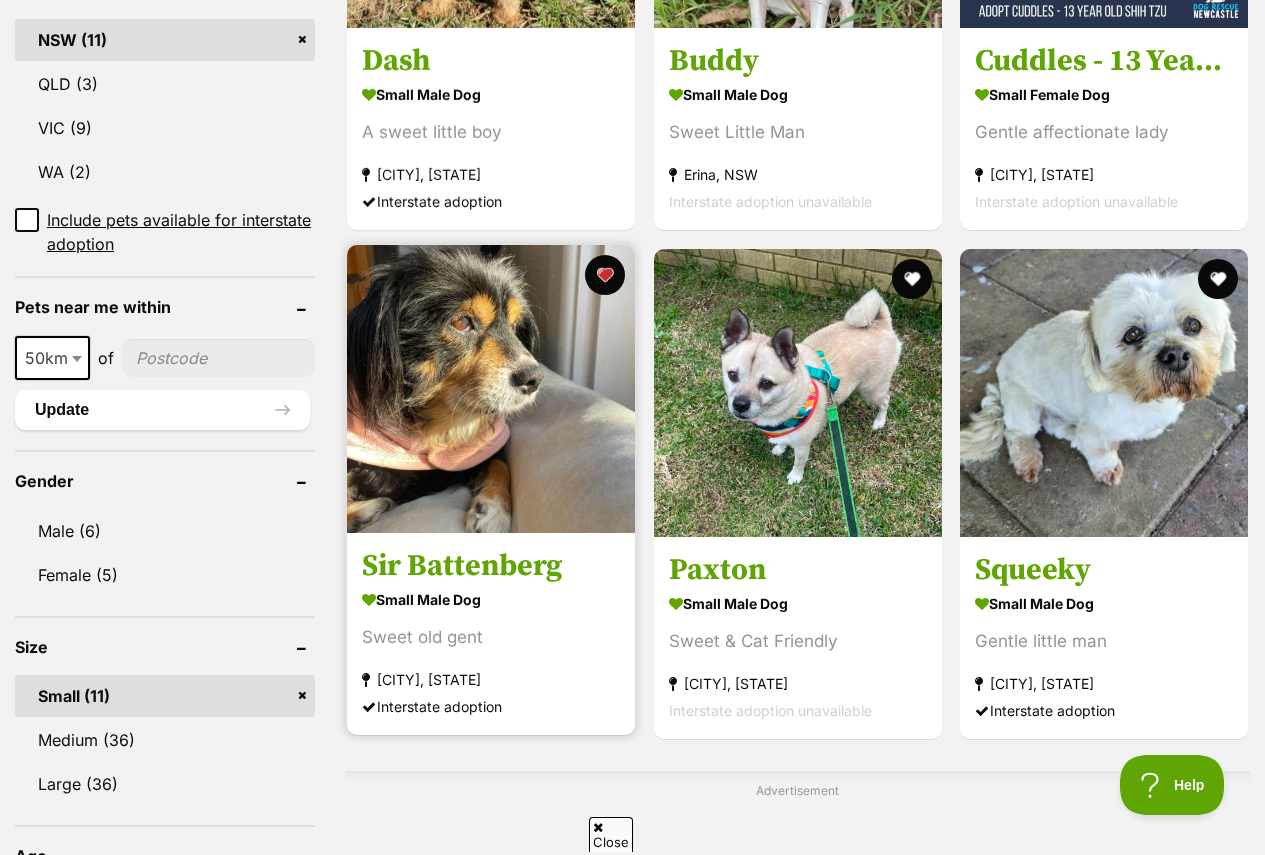 click on "Sir Battenberg" at bounding box center (491, 566) 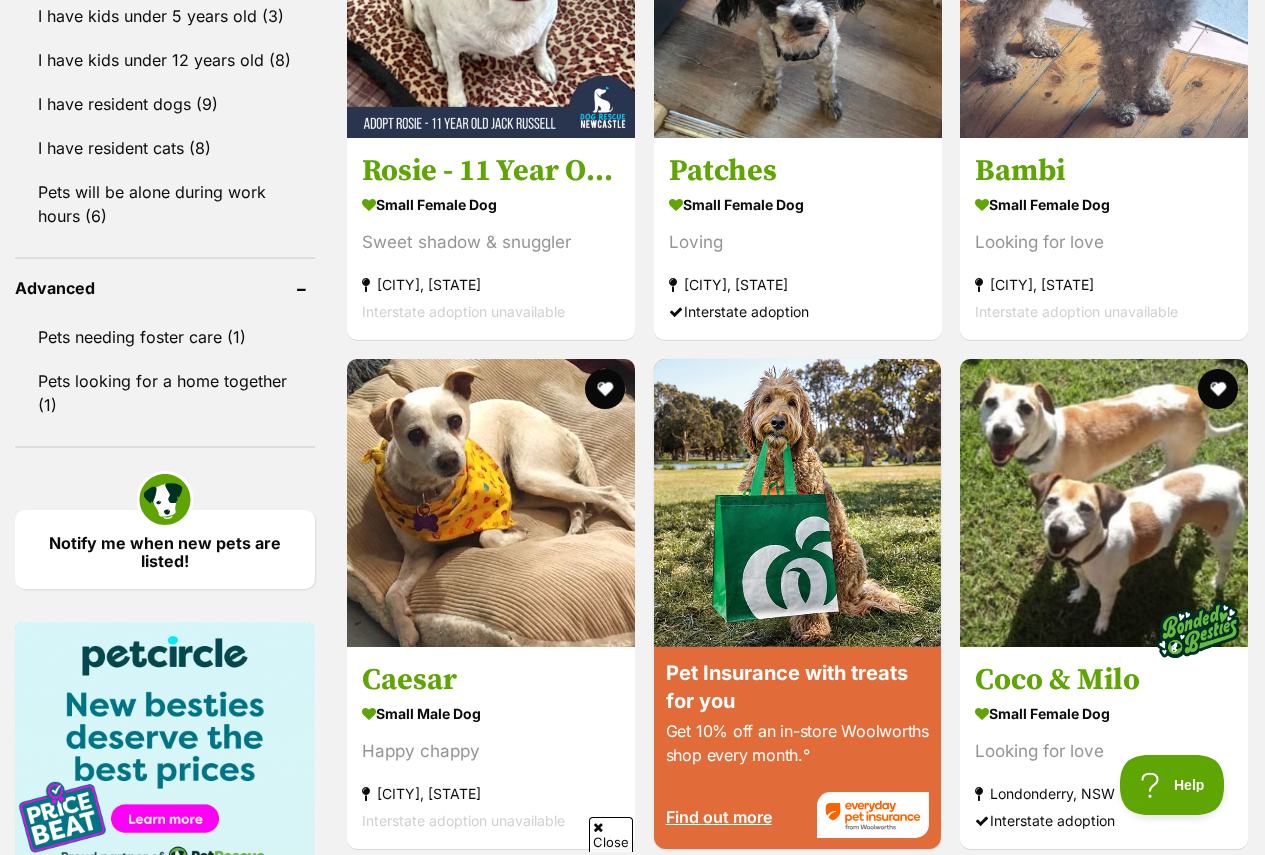 scroll, scrollTop: 2200, scrollLeft: 0, axis: vertical 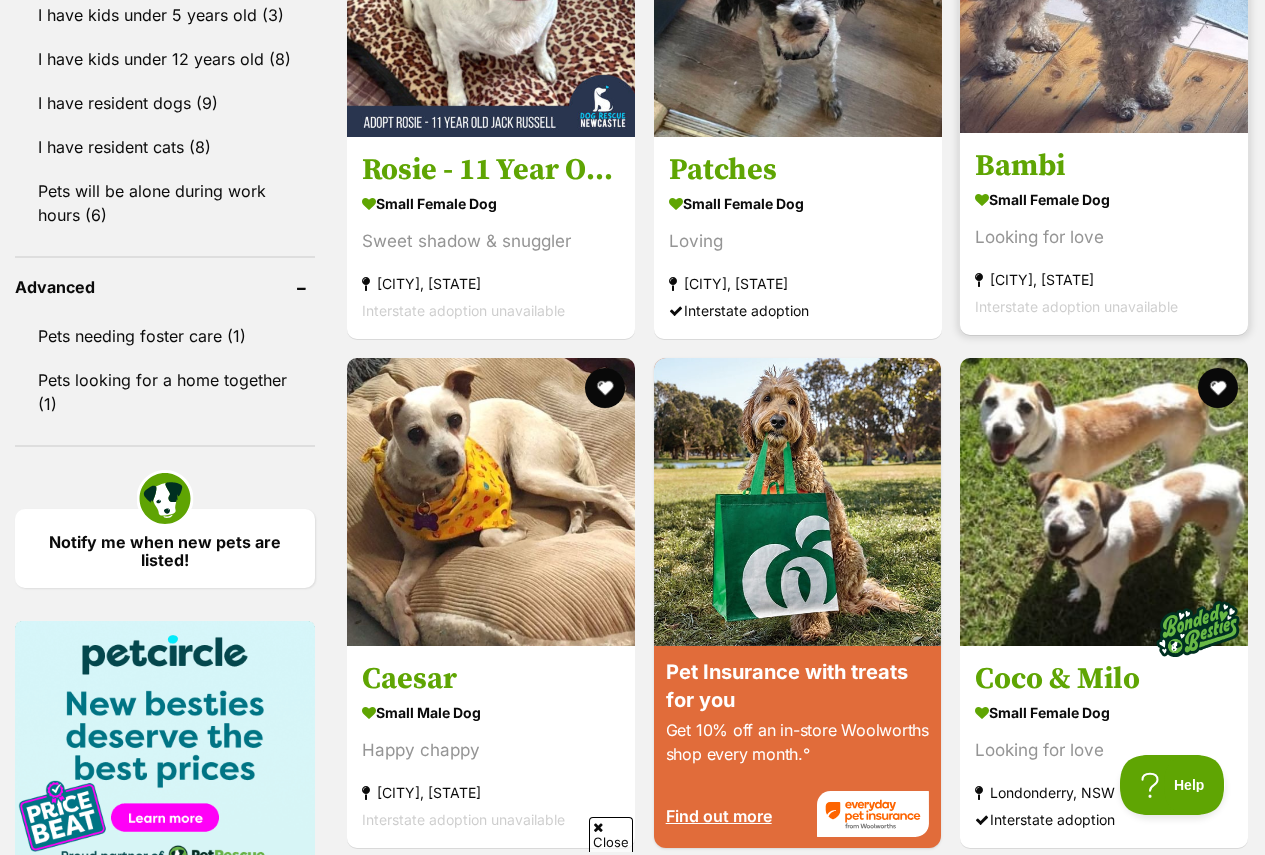 click on "small female Dog
Looking for love
Gorokan, NSW
Interstate adoption unavailable" at bounding box center (1104, 252) 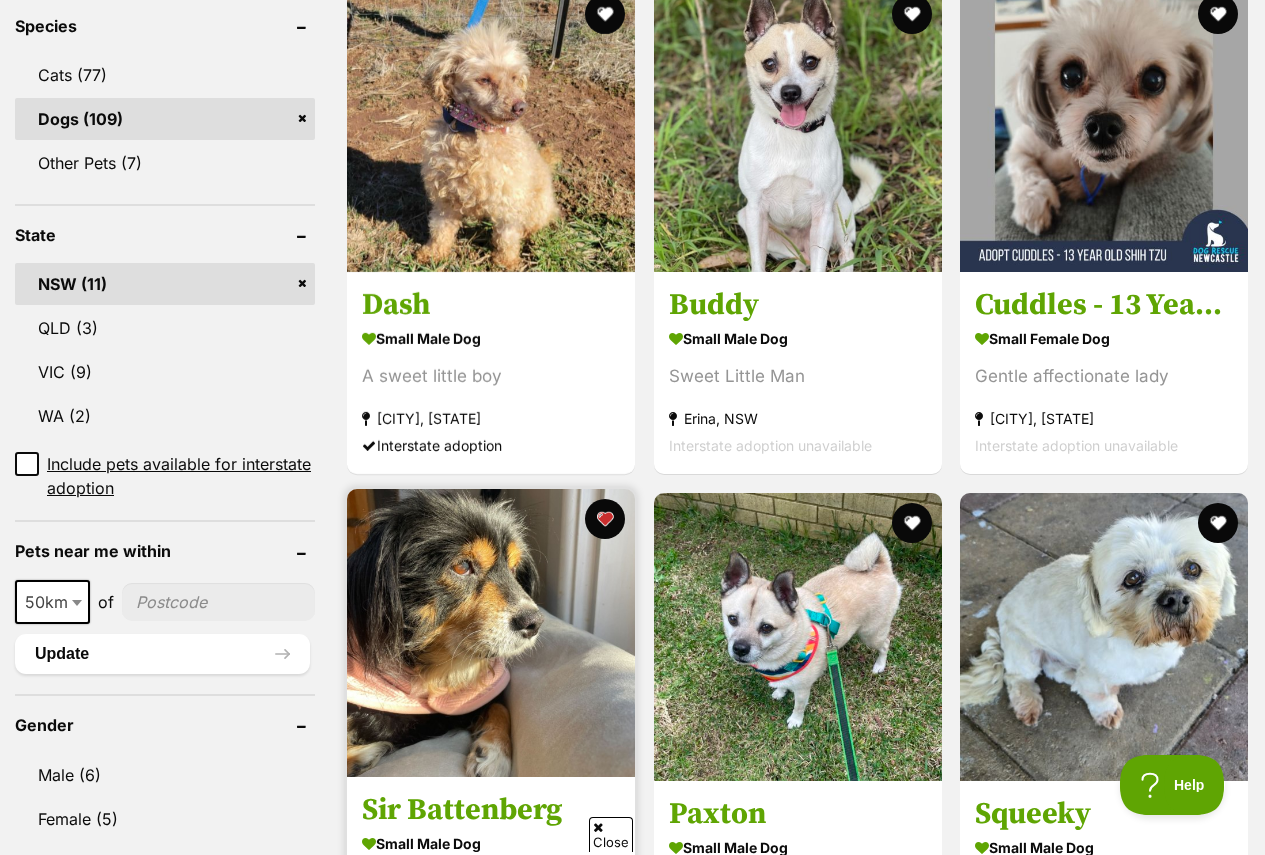 scroll, scrollTop: 900, scrollLeft: 0, axis: vertical 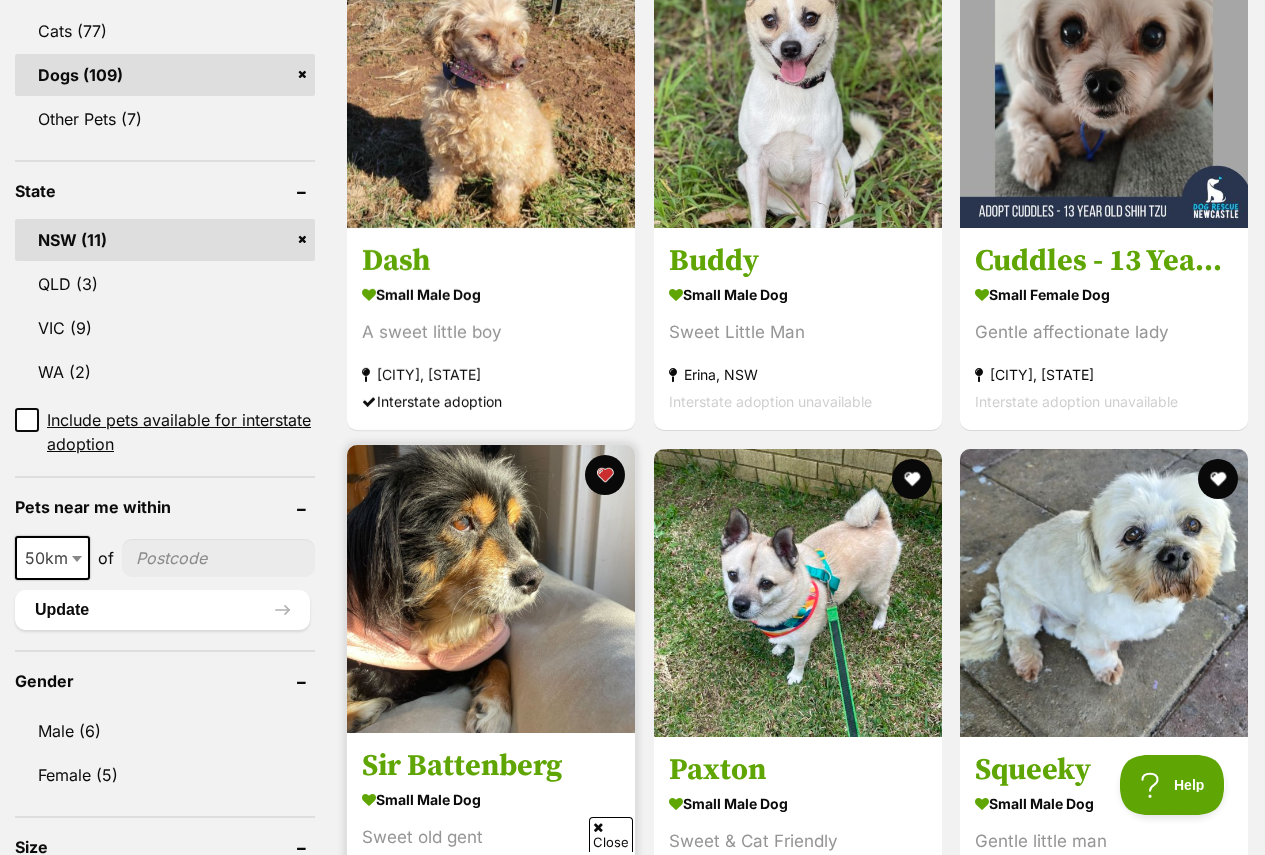 click at bounding box center (491, 589) 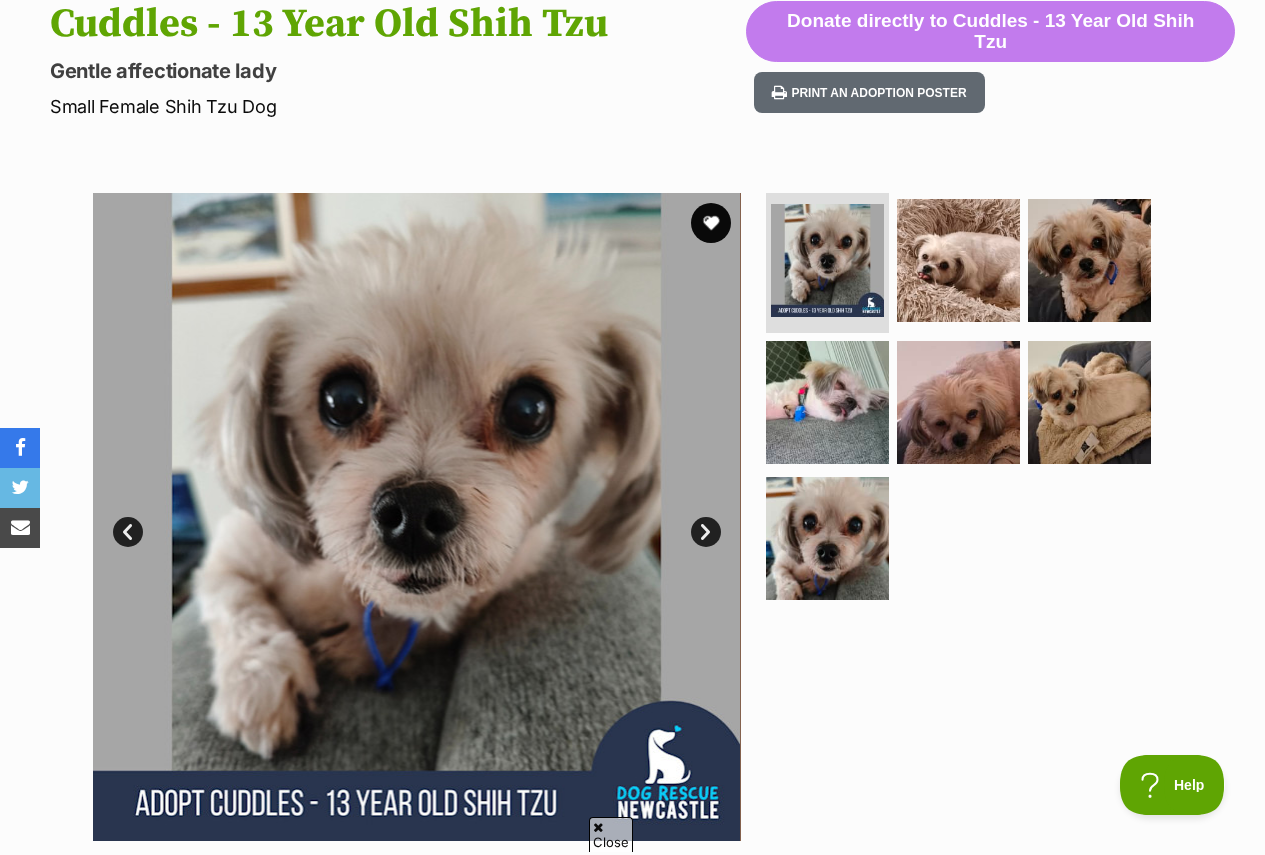 scroll, scrollTop: 200, scrollLeft: 0, axis: vertical 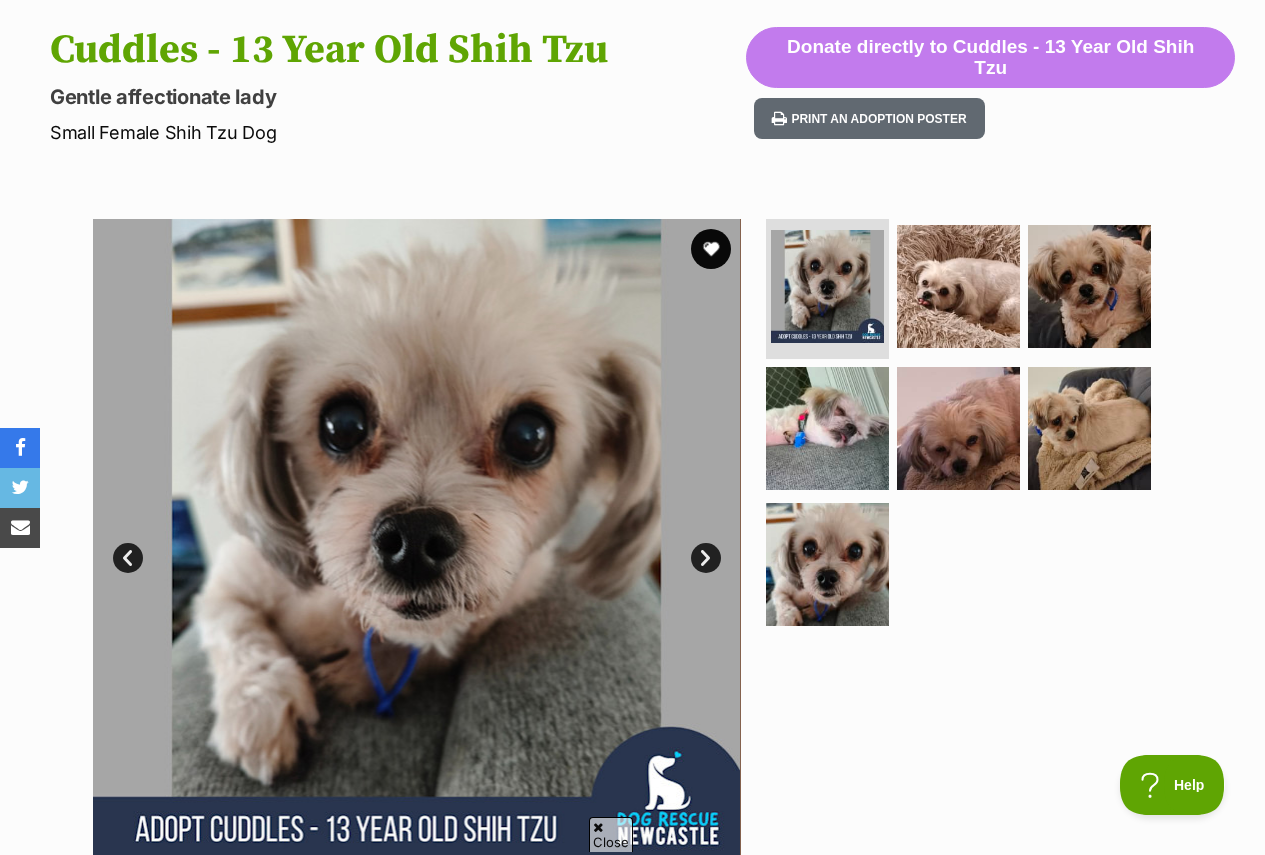 click on "Next" at bounding box center (706, 558) 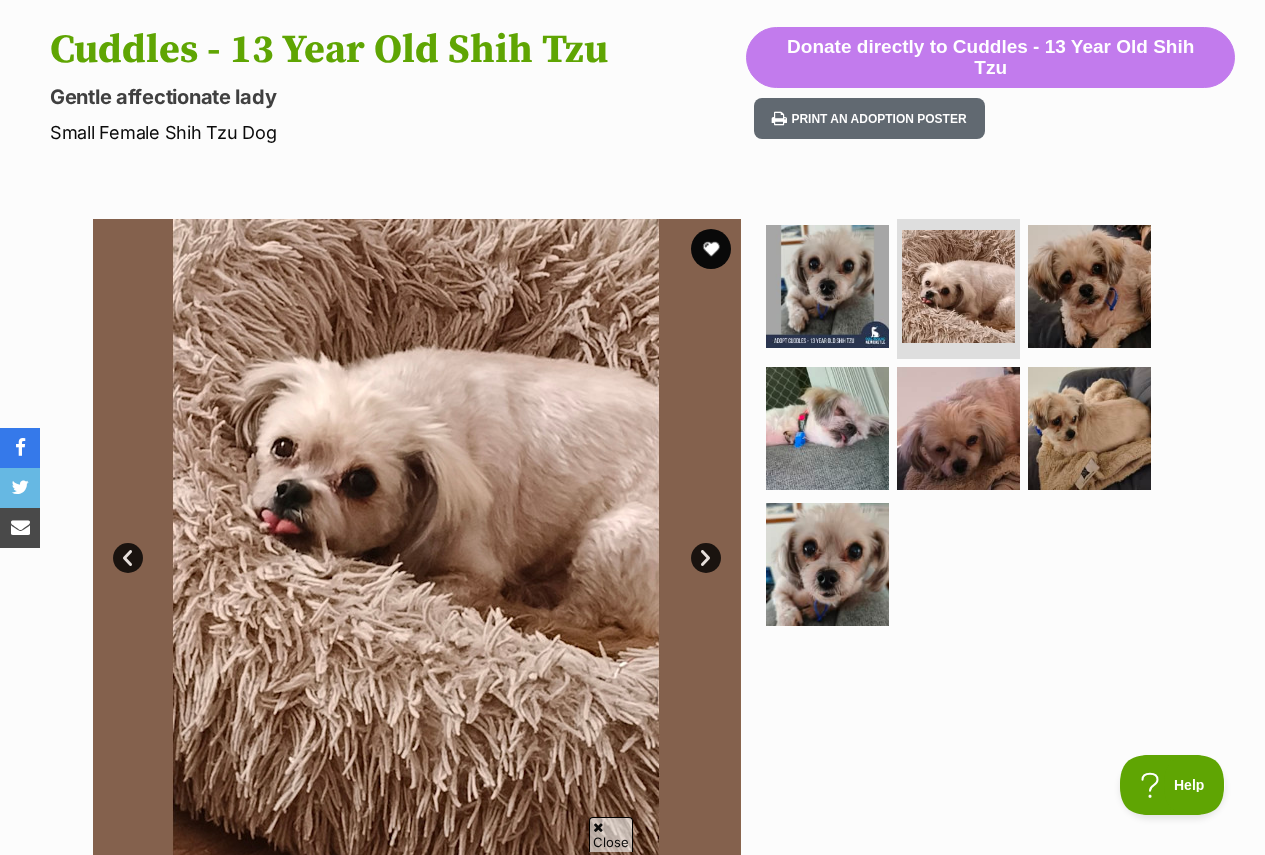 click on "Next" at bounding box center [706, 558] 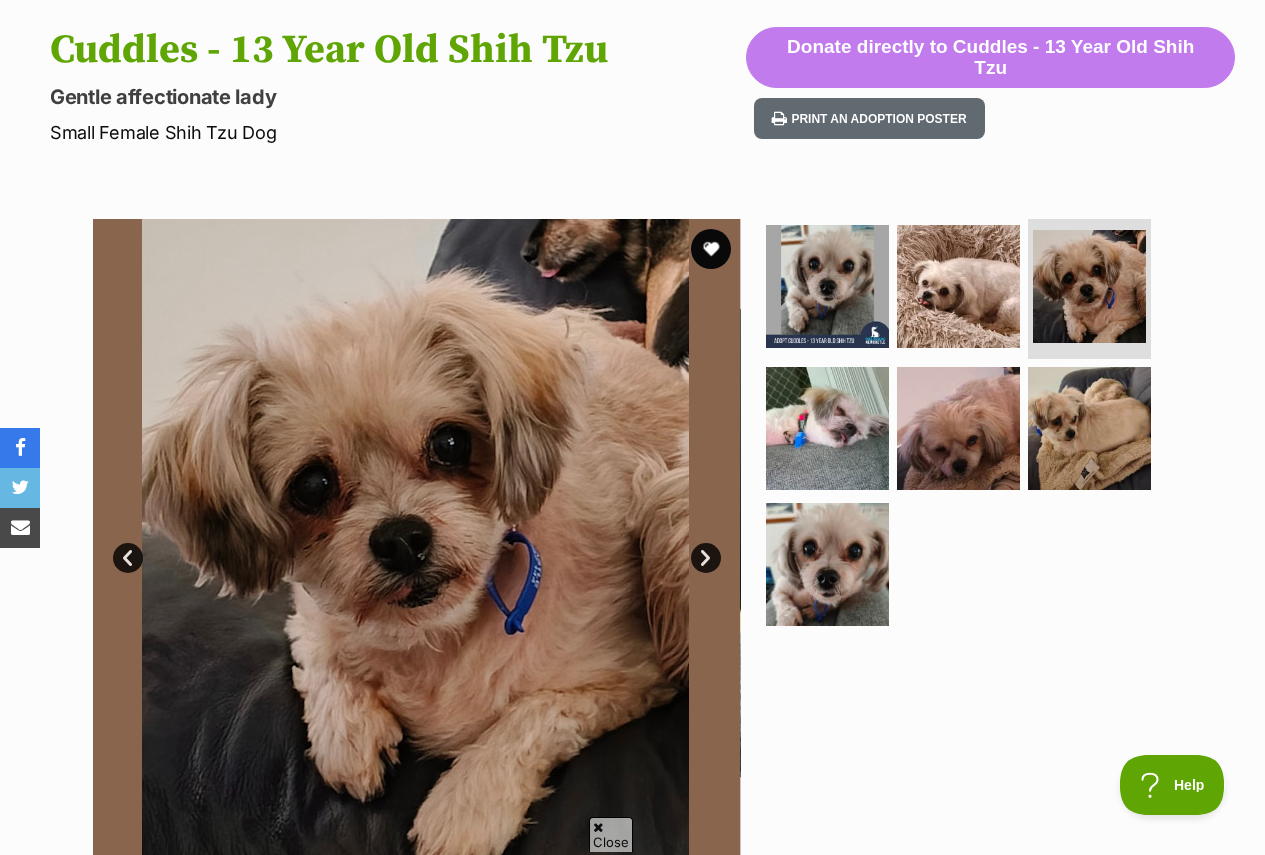 click on "Next" at bounding box center (706, 558) 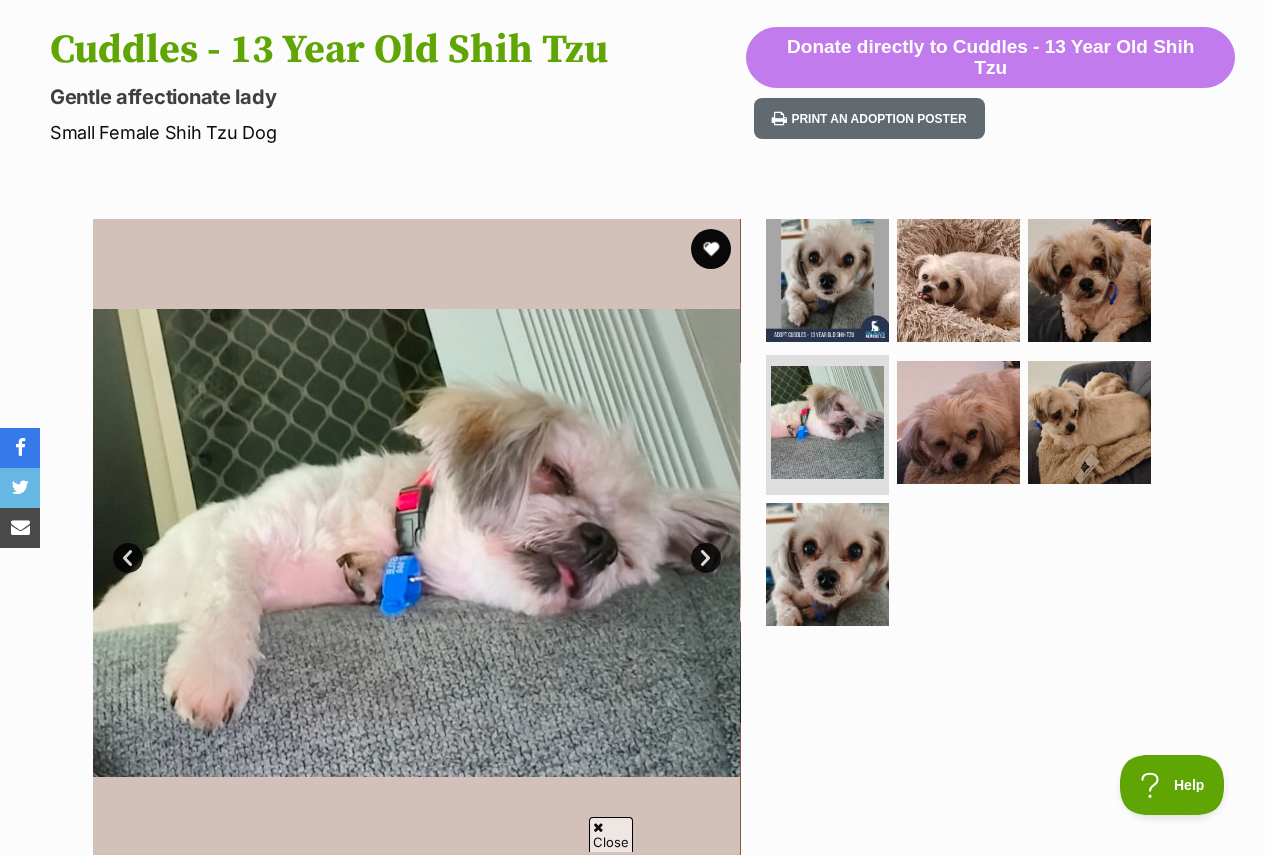click on "Next" at bounding box center [706, 558] 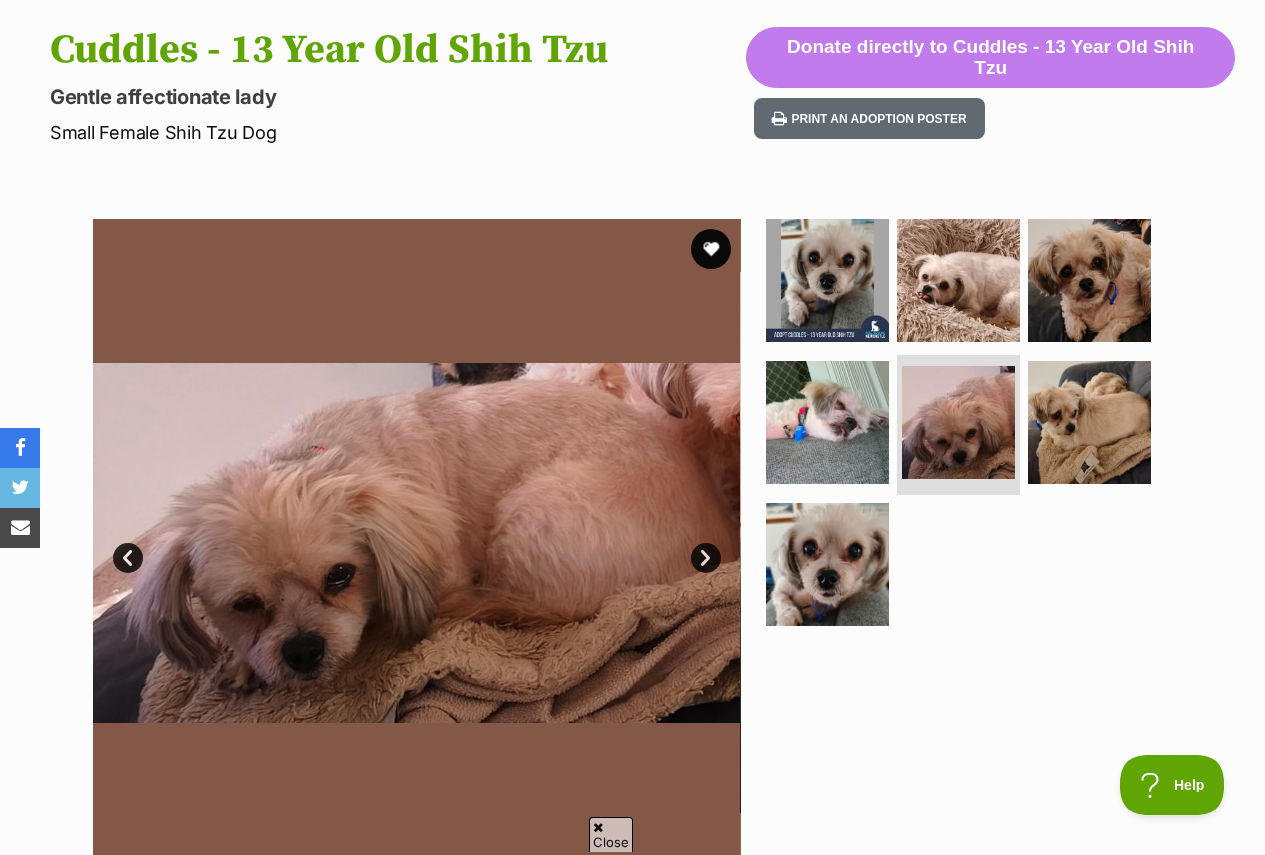 click on "Next" at bounding box center [706, 558] 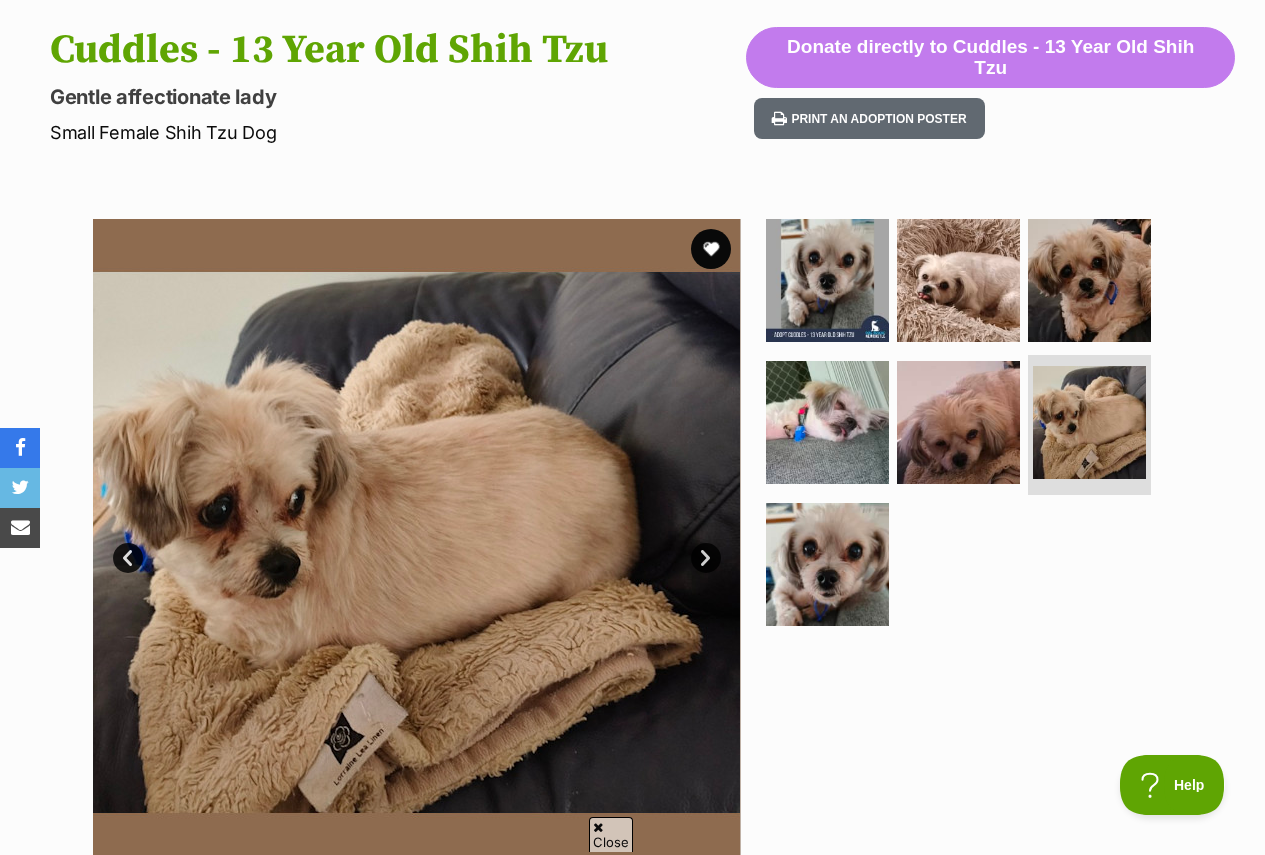 click on "Next" at bounding box center (706, 558) 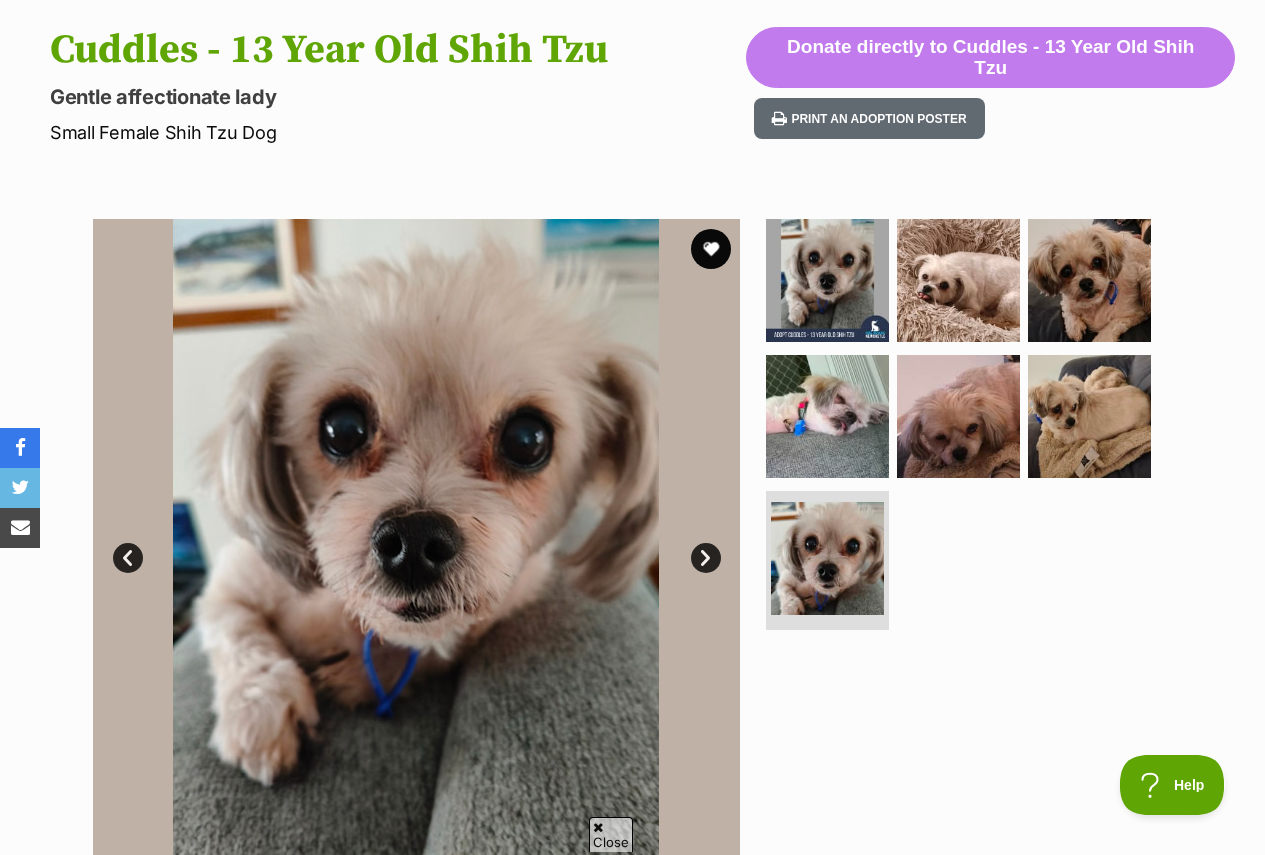 click on "Next" at bounding box center (706, 558) 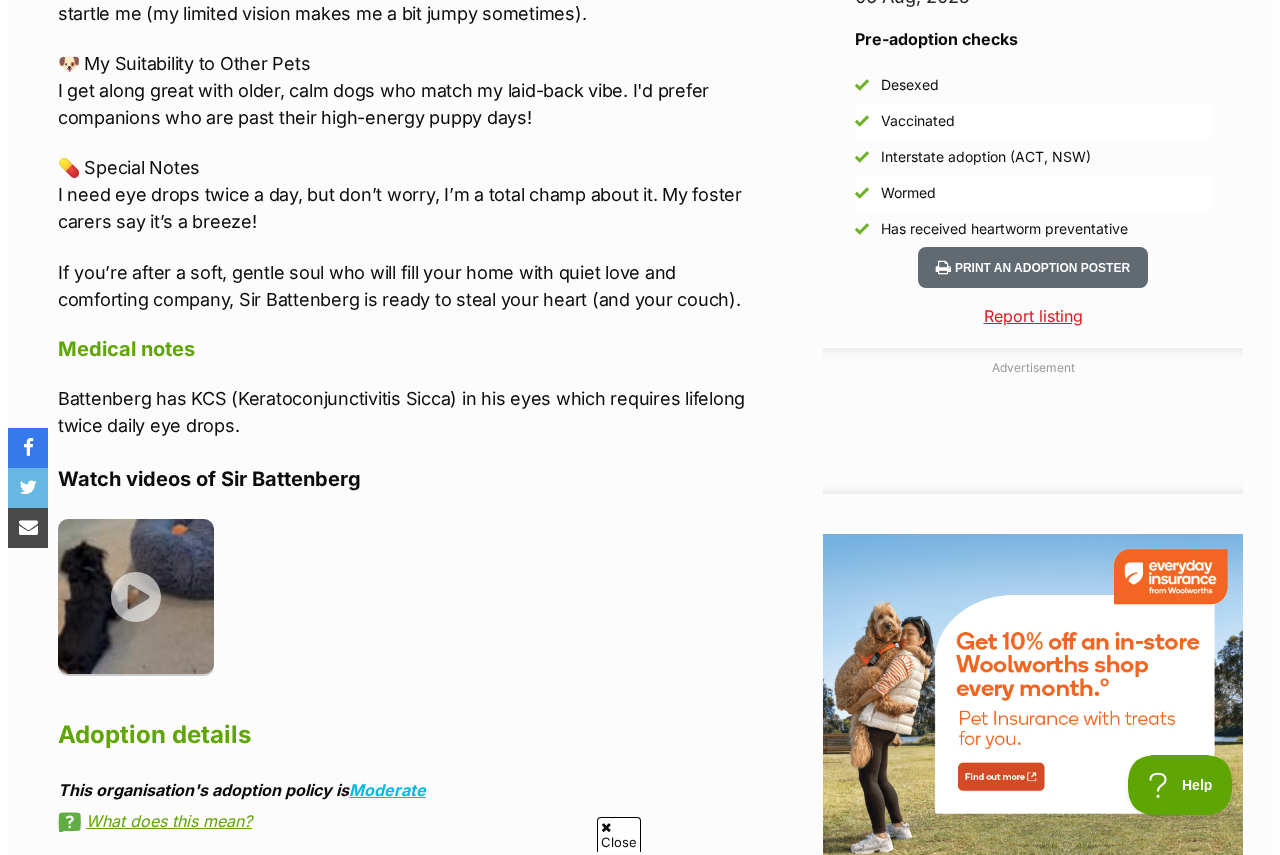 scroll, scrollTop: 1800, scrollLeft: 0, axis: vertical 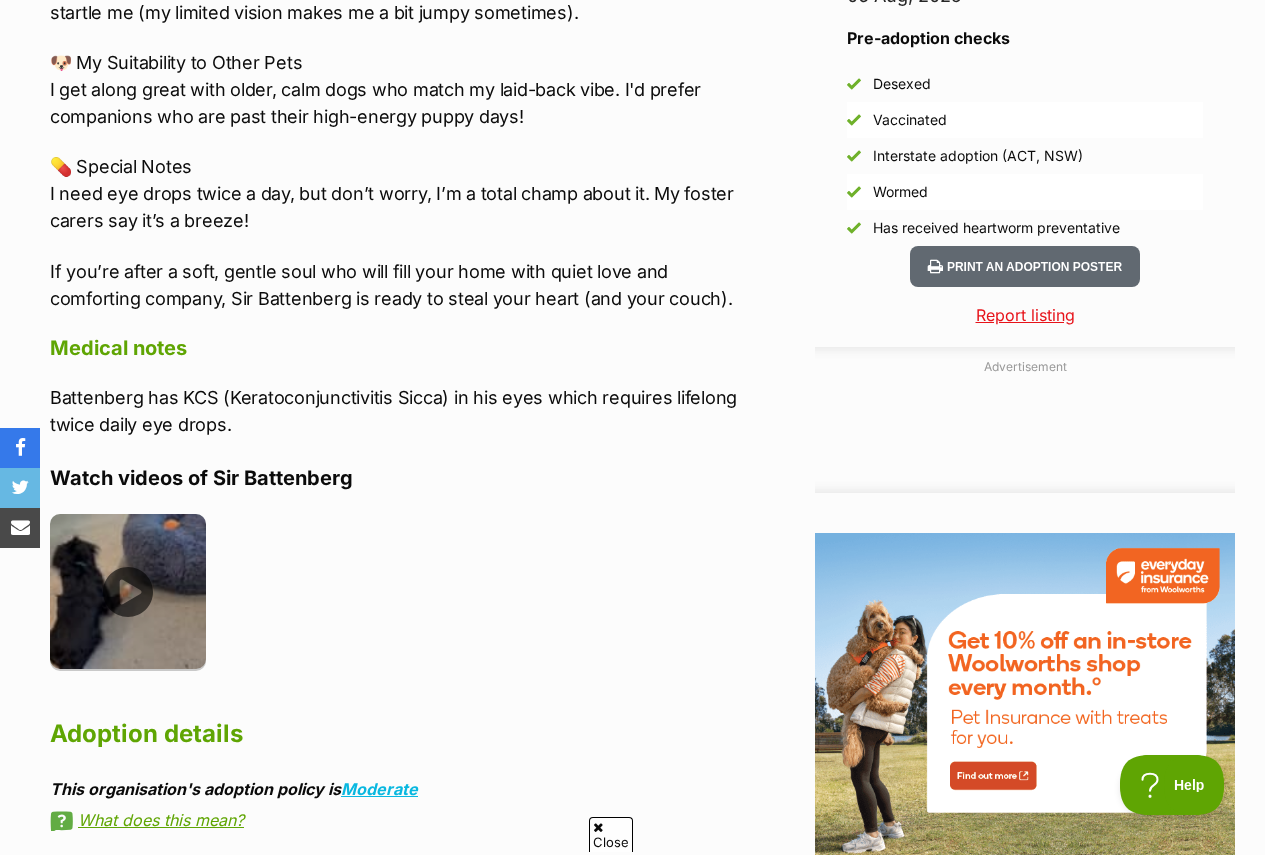 click at bounding box center (128, 592) 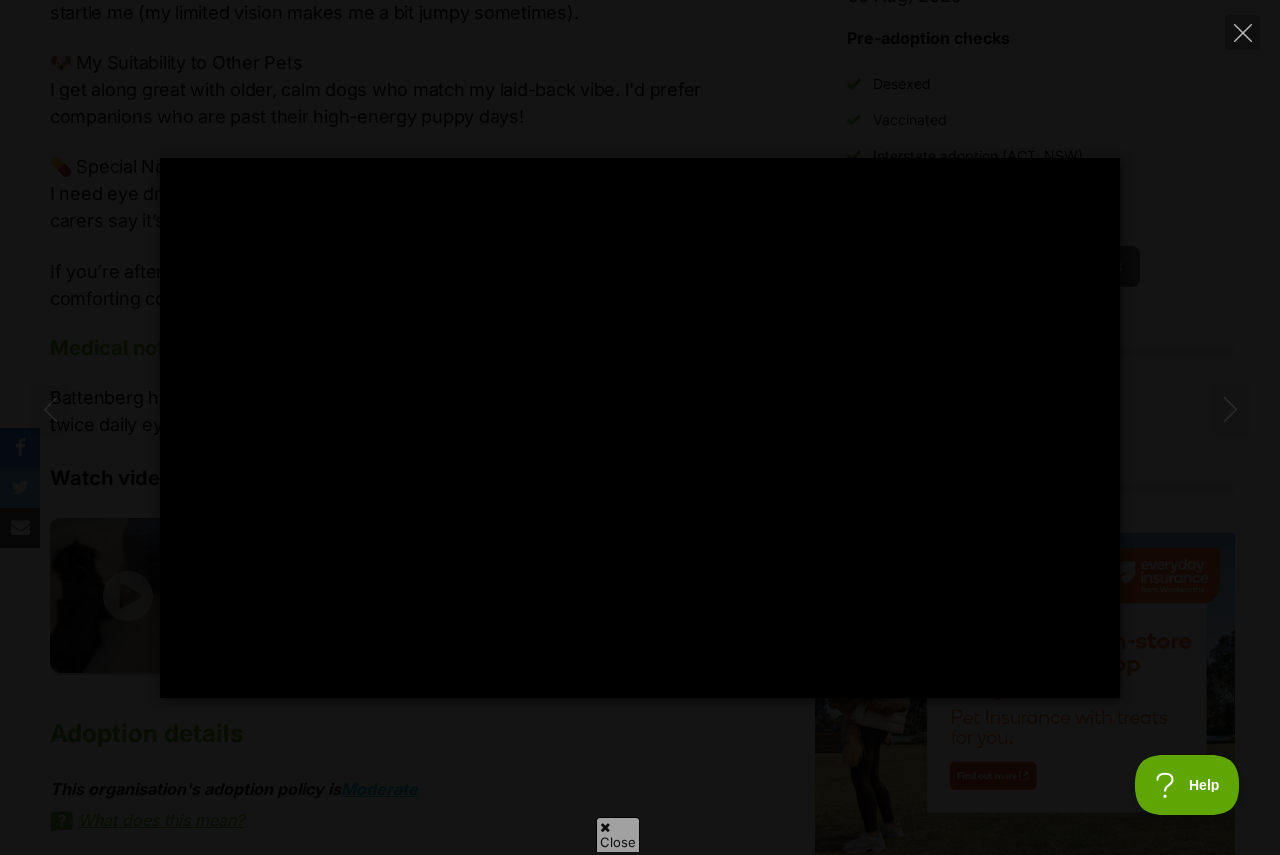 type on "100" 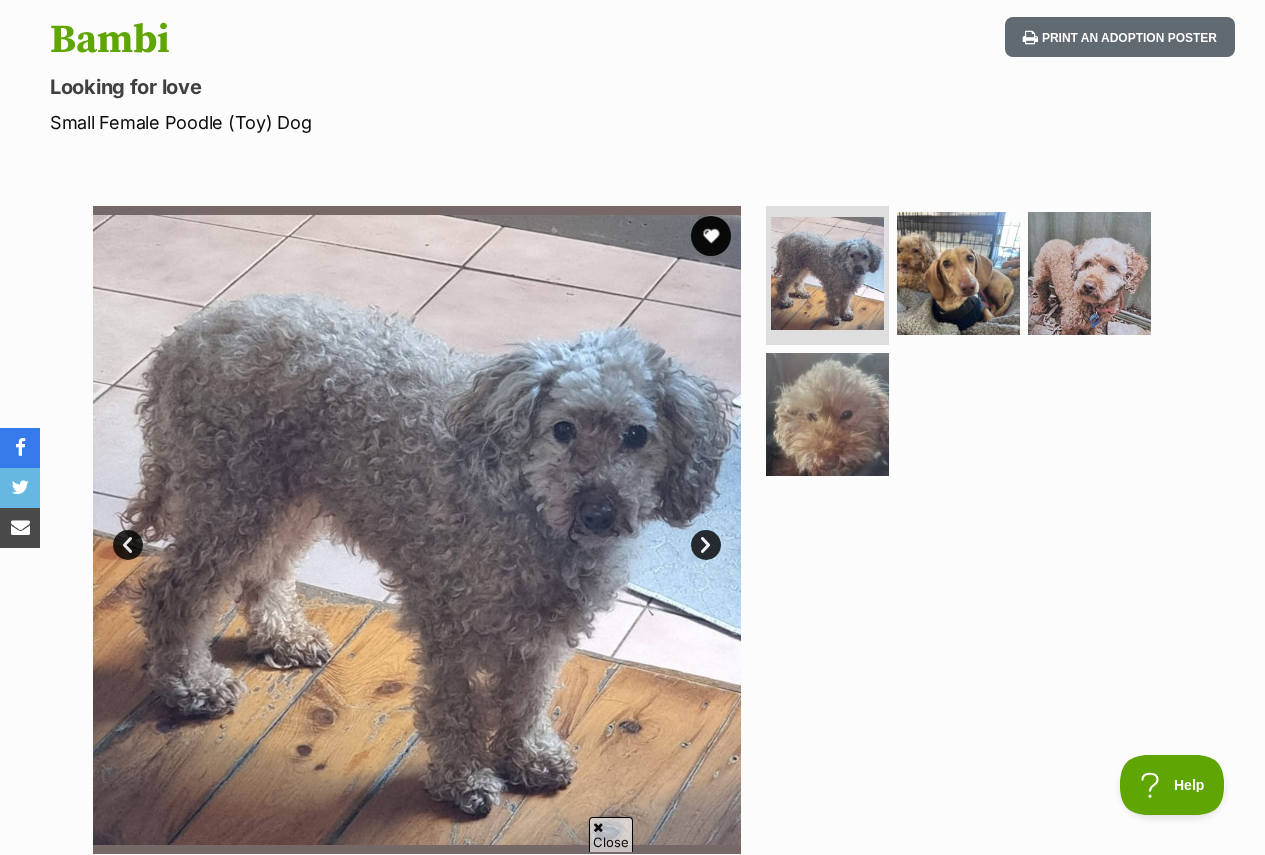 scroll, scrollTop: 200, scrollLeft: 0, axis: vertical 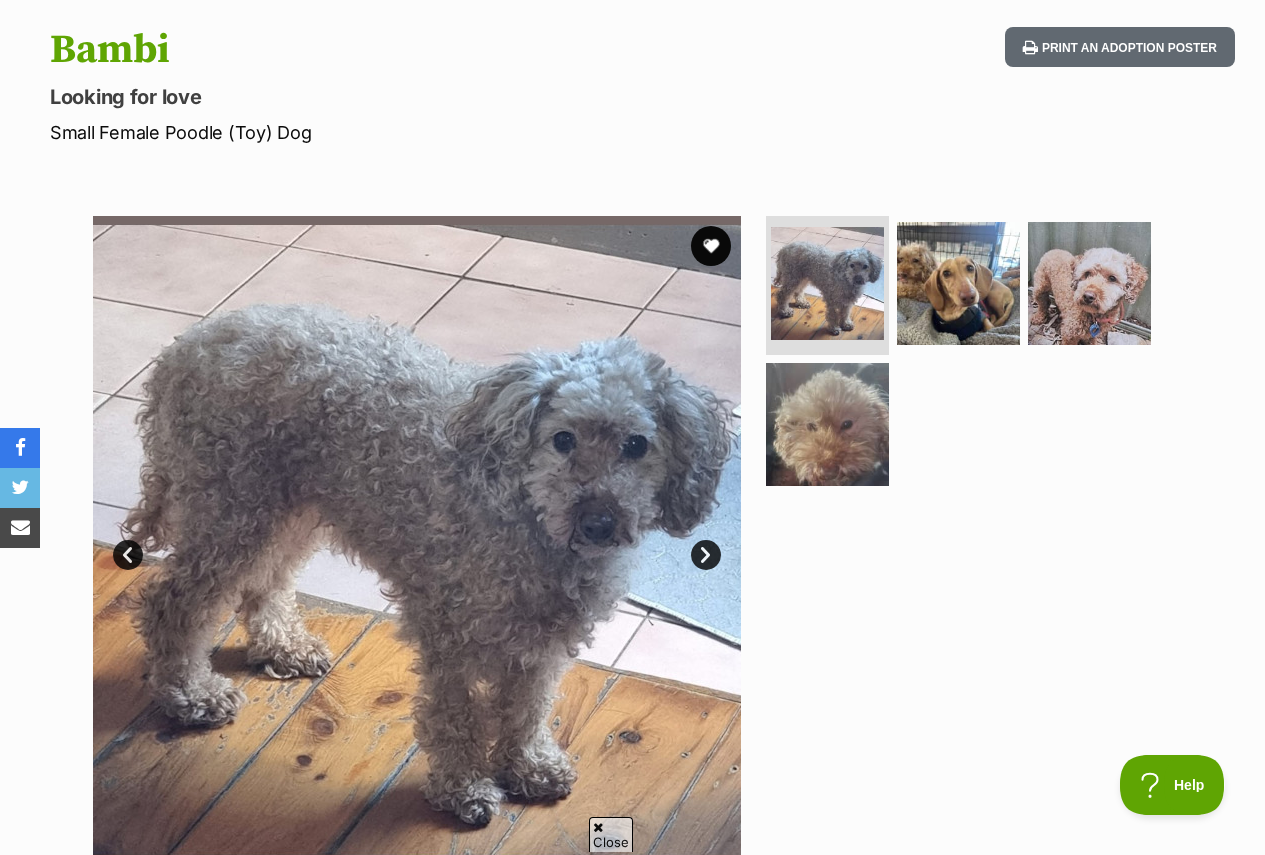 click on "Next" at bounding box center (706, 555) 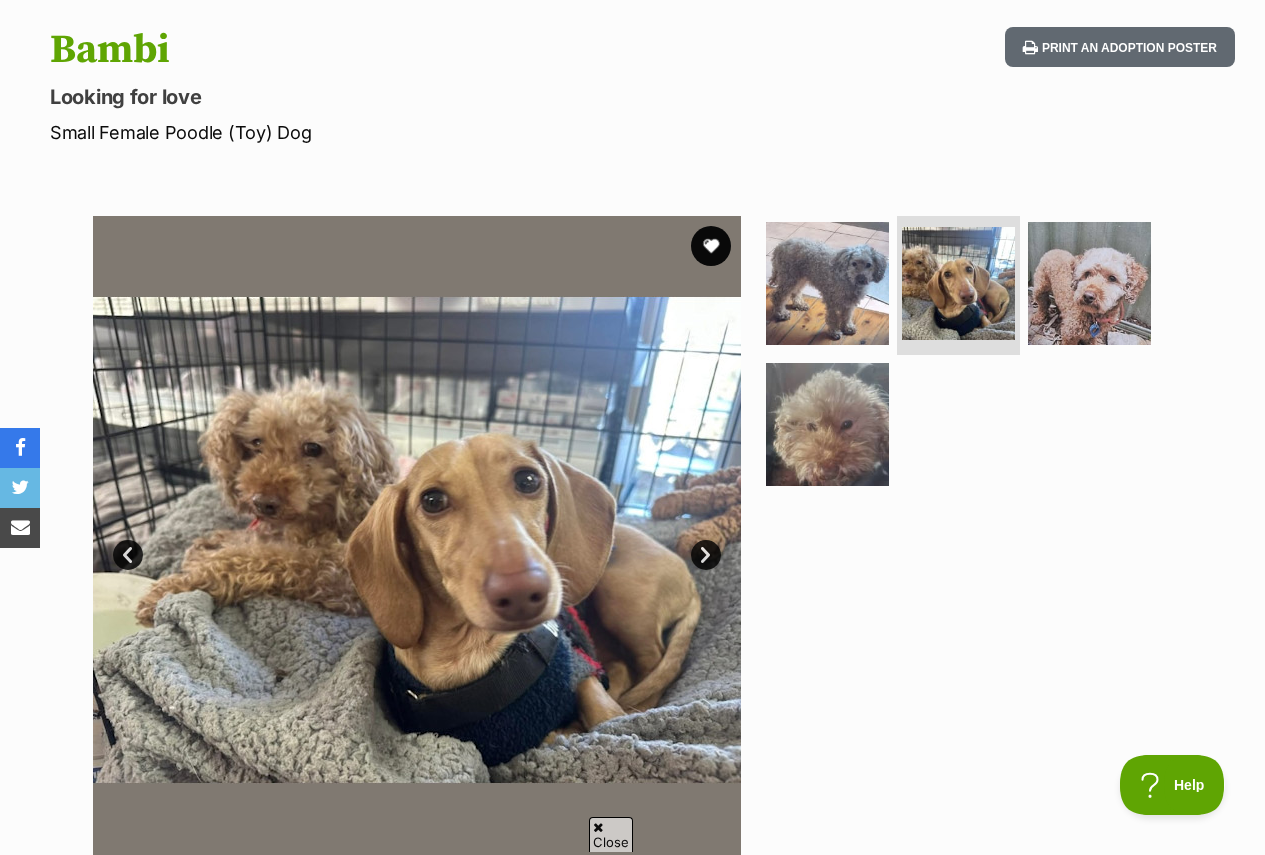 click on "Next" at bounding box center (706, 555) 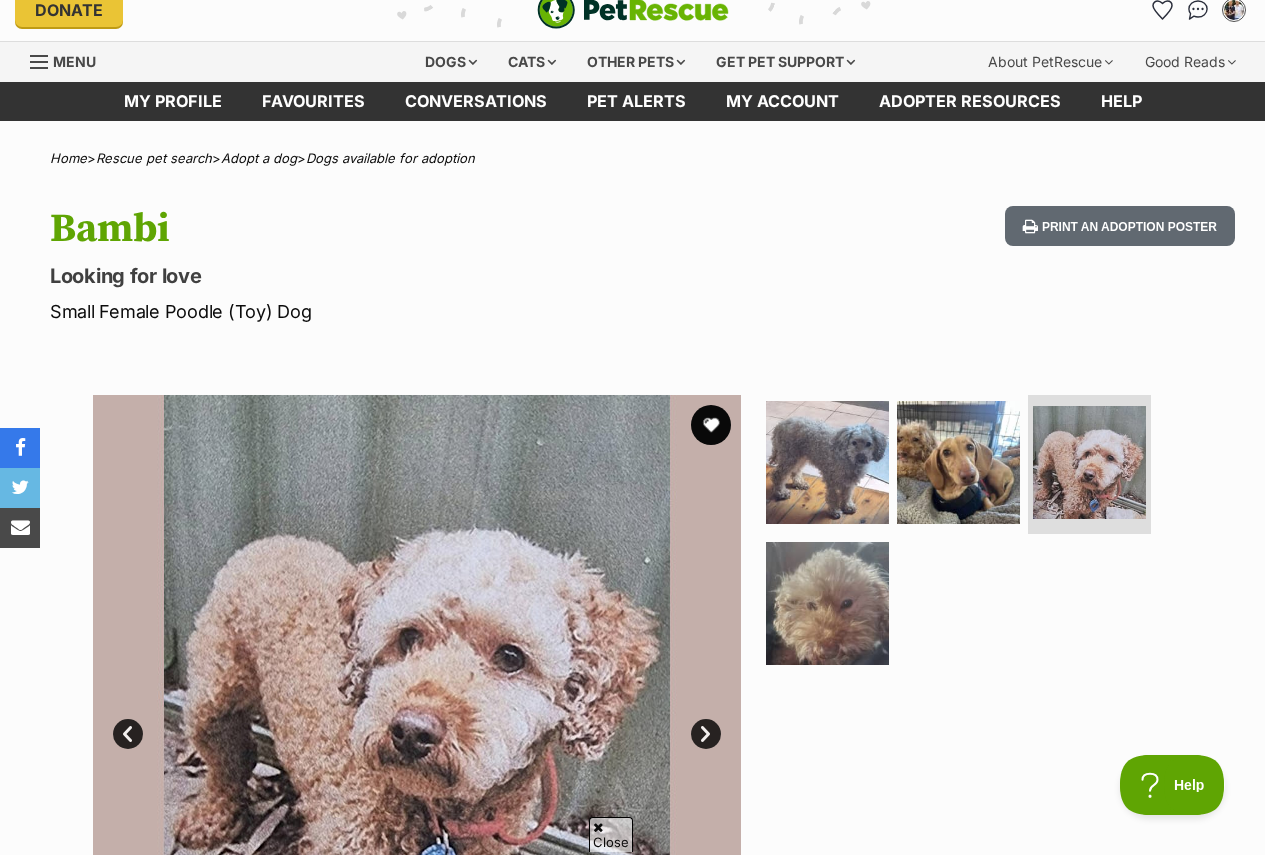 scroll, scrollTop: 0, scrollLeft: 0, axis: both 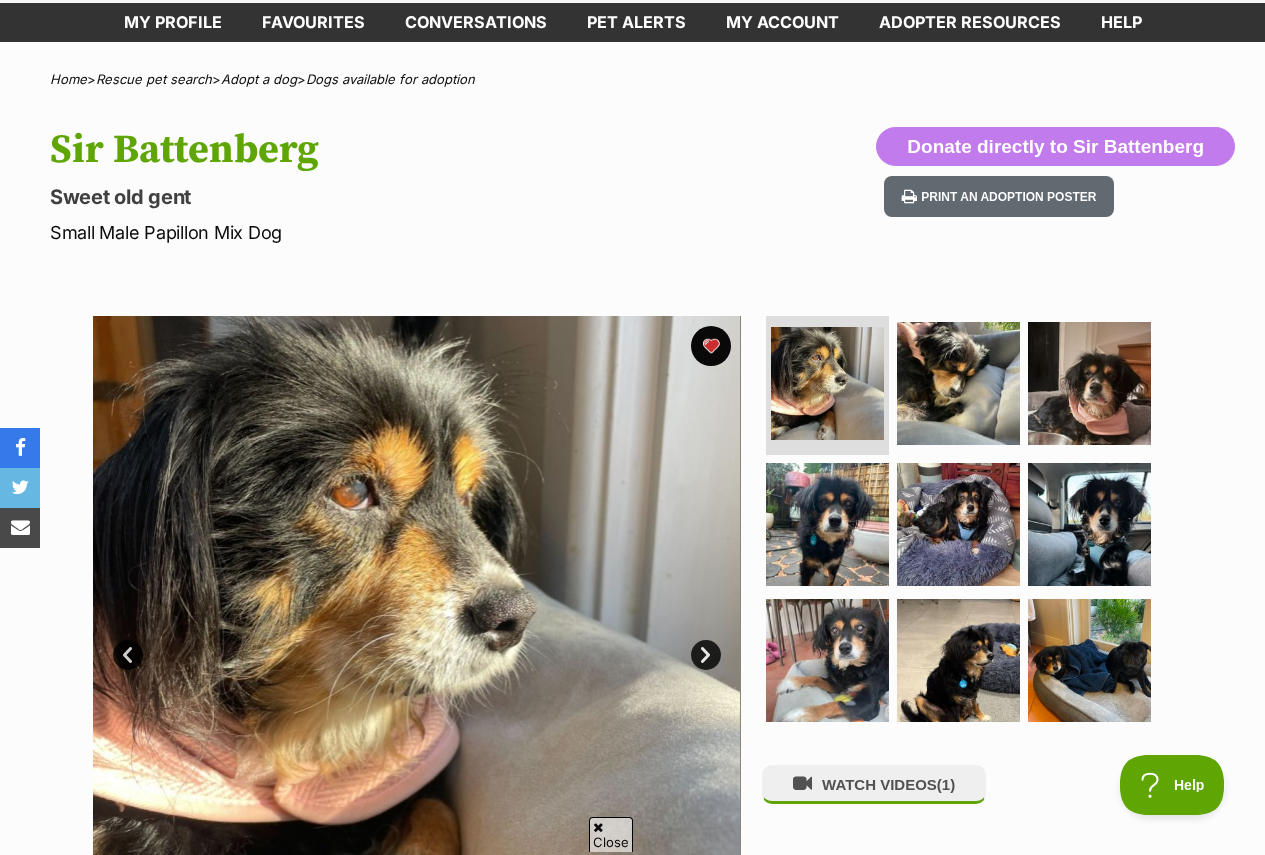 click on "Next" at bounding box center [706, 655] 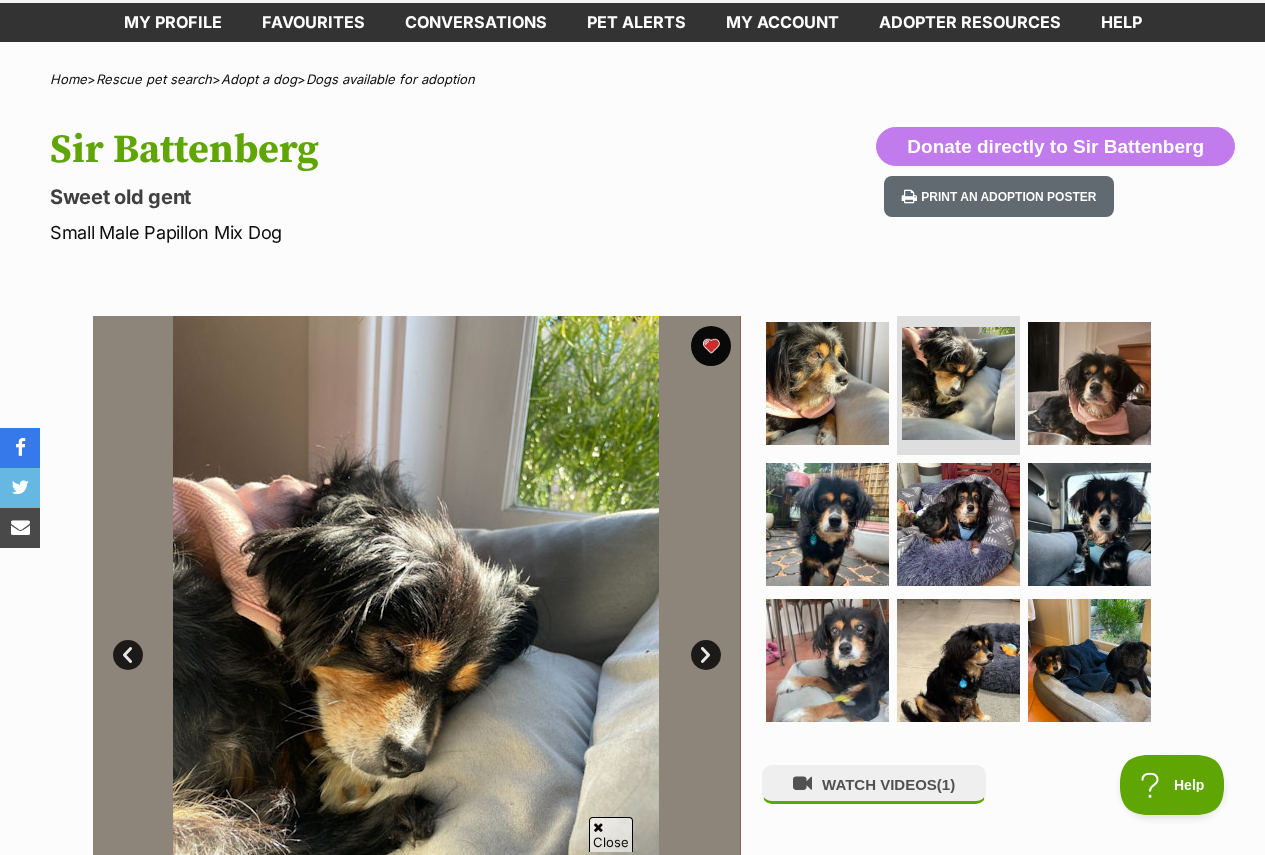 click on "Next" at bounding box center [706, 655] 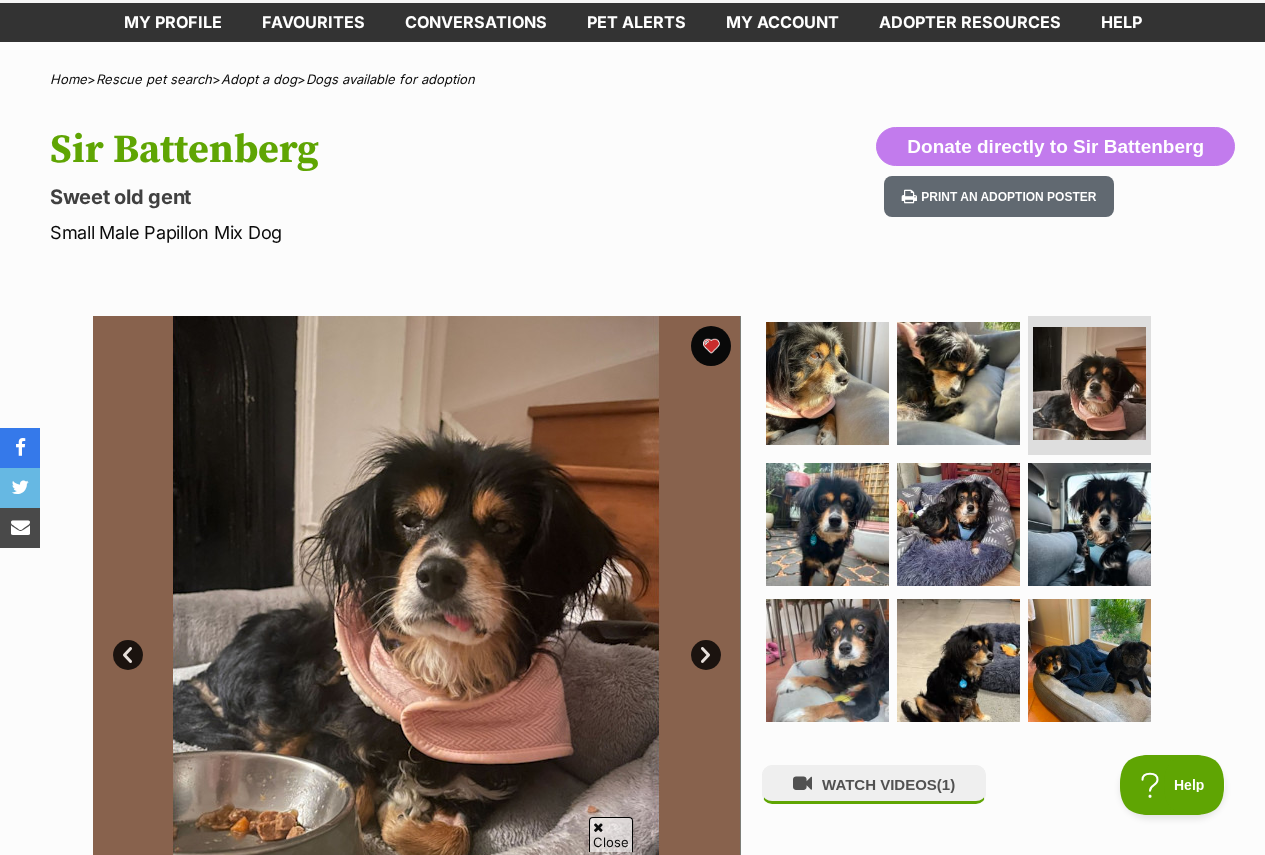 click on "Next" at bounding box center (706, 655) 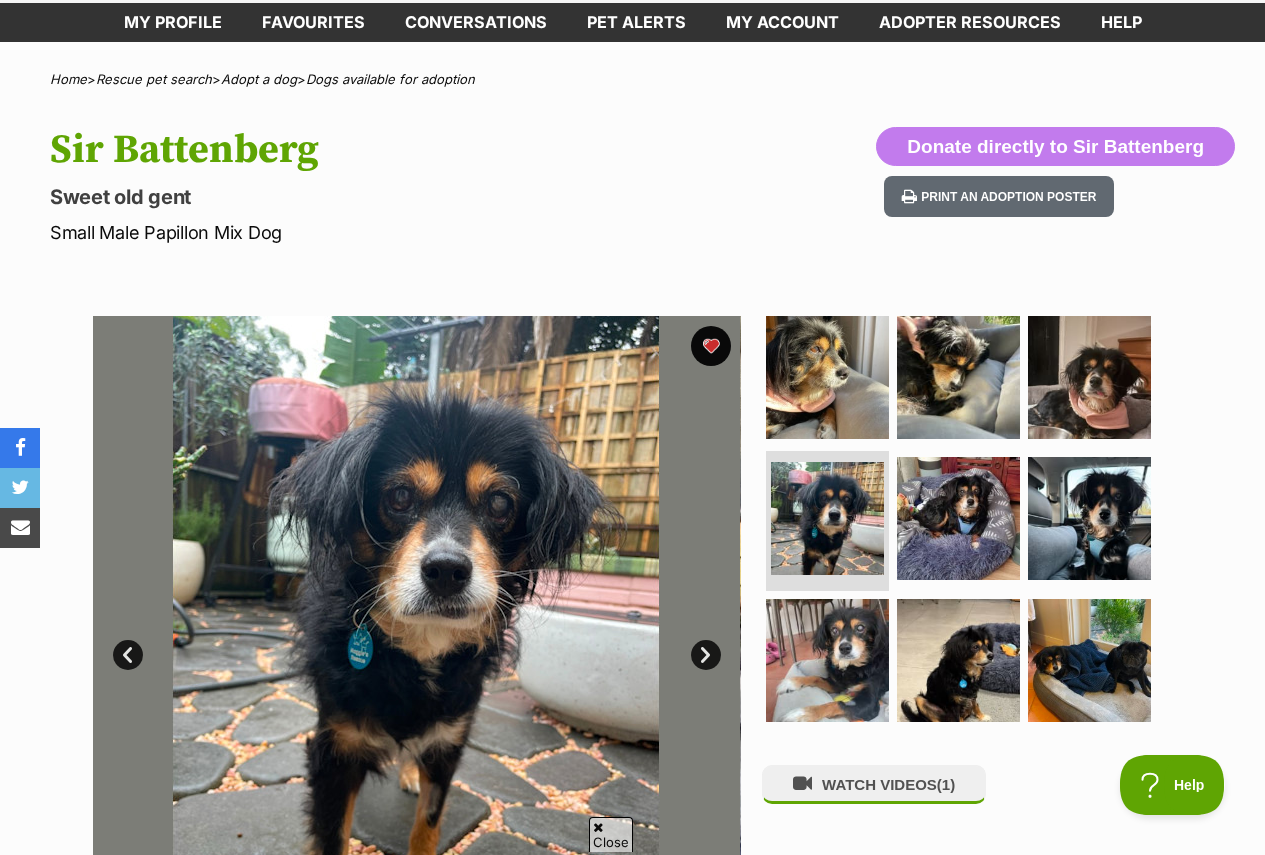 click on "Next" at bounding box center (706, 655) 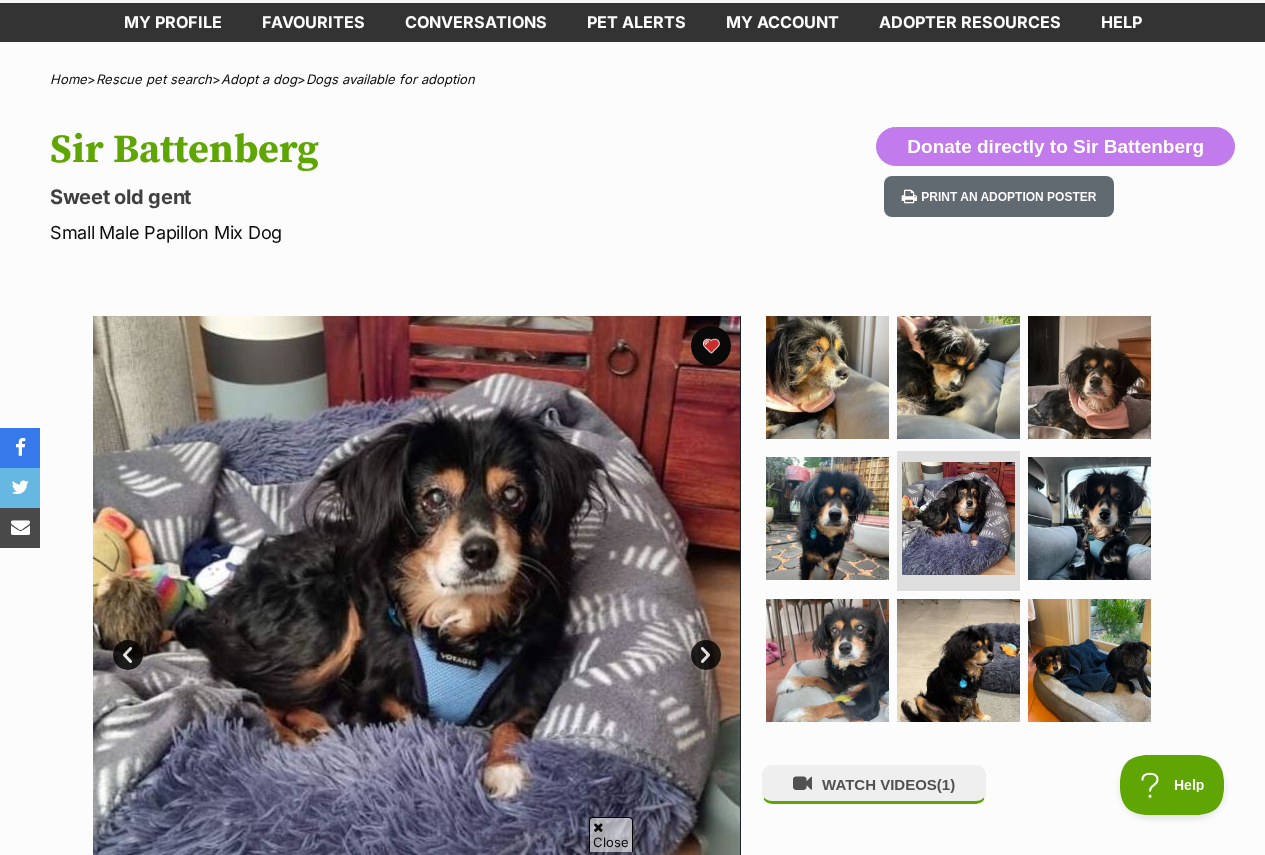 click on "Next" at bounding box center [706, 655] 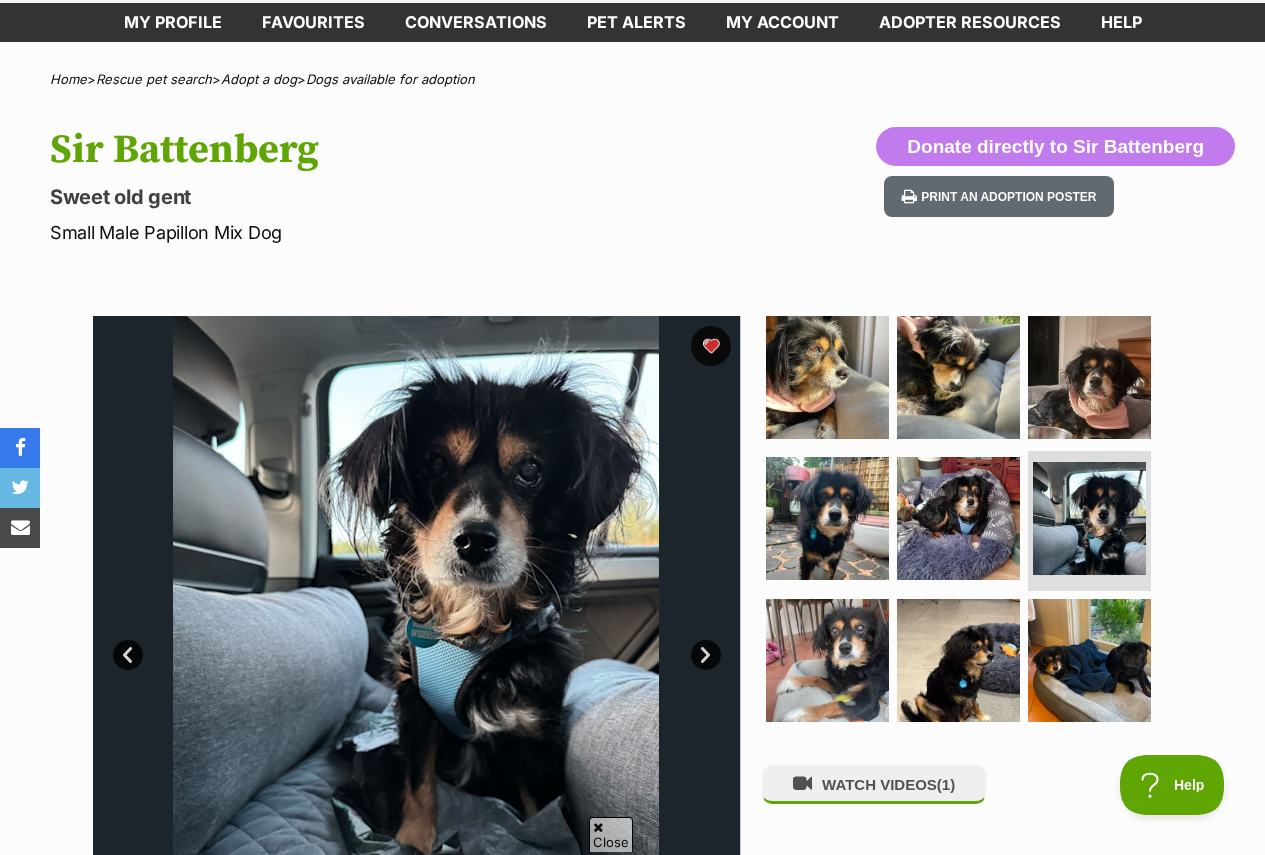 click on "Next" at bounding box center (706, 655) 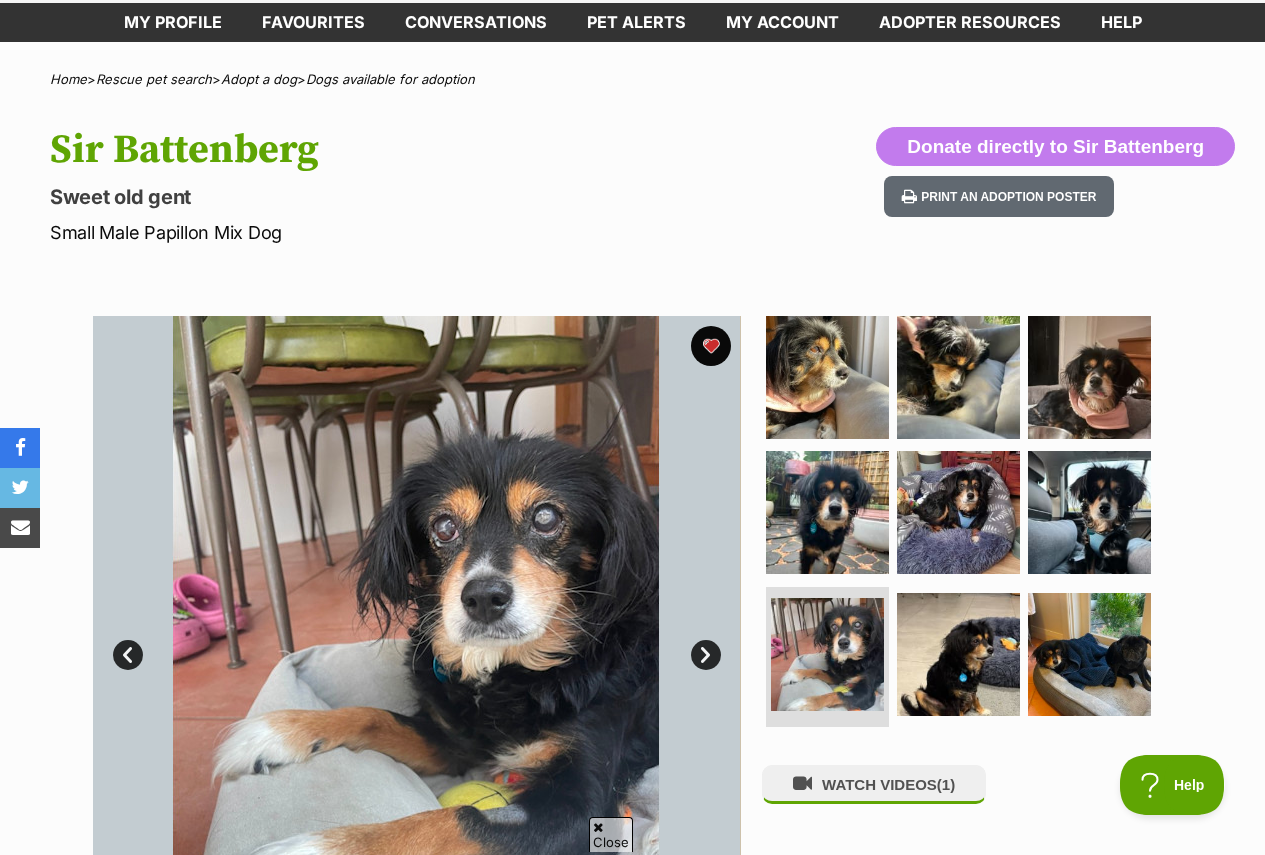 click on "Next" at bounding box center (706, 655) 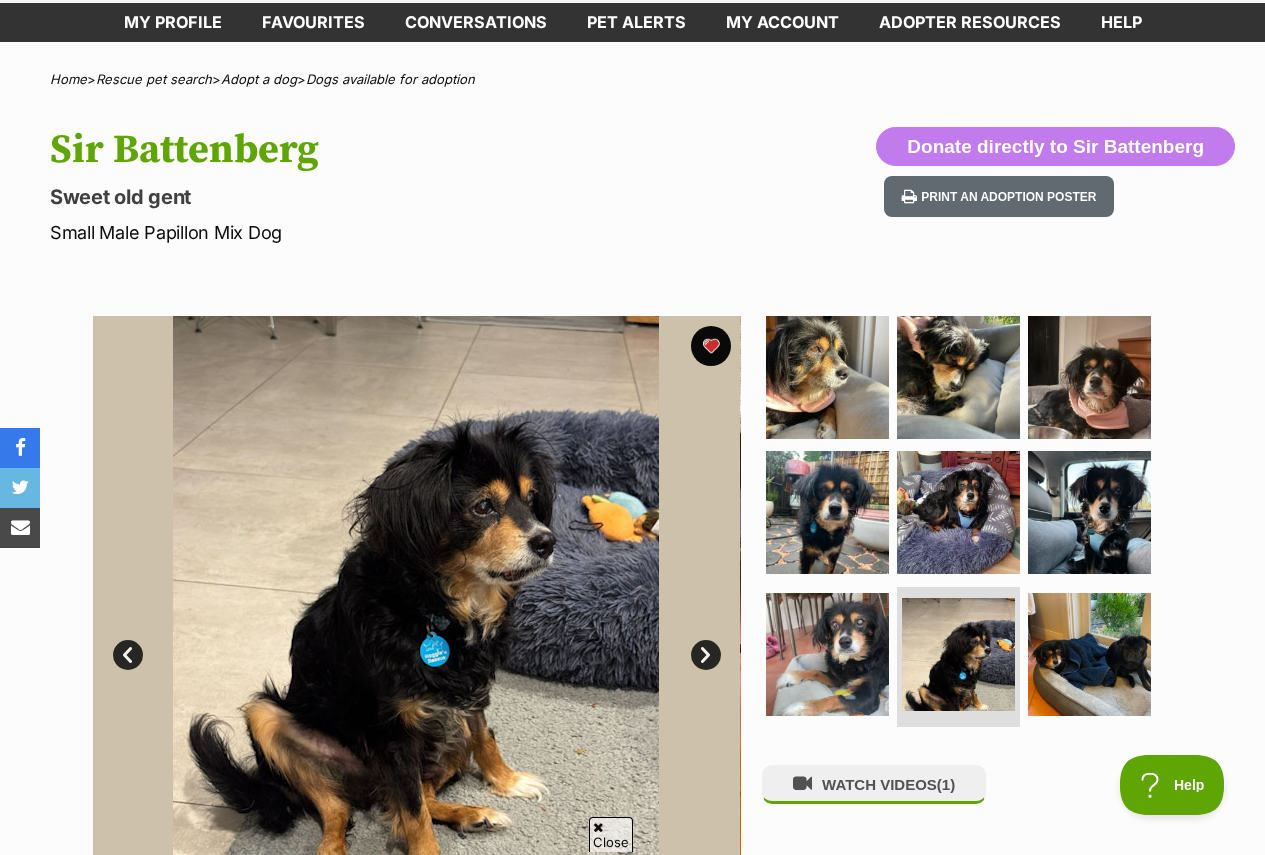 click on "Next" at bounding box center (706, 655) 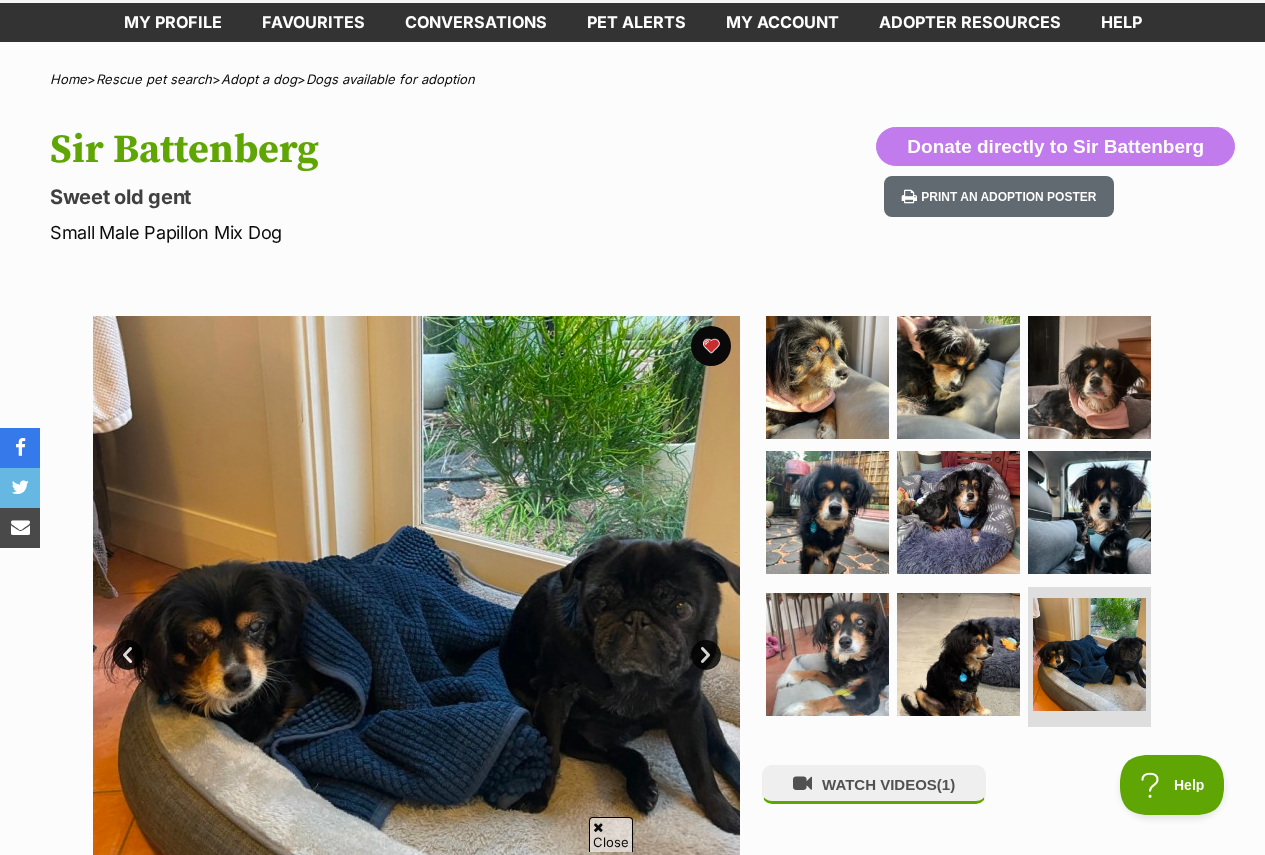 click on "Next" at bounding box center [706, 655] 